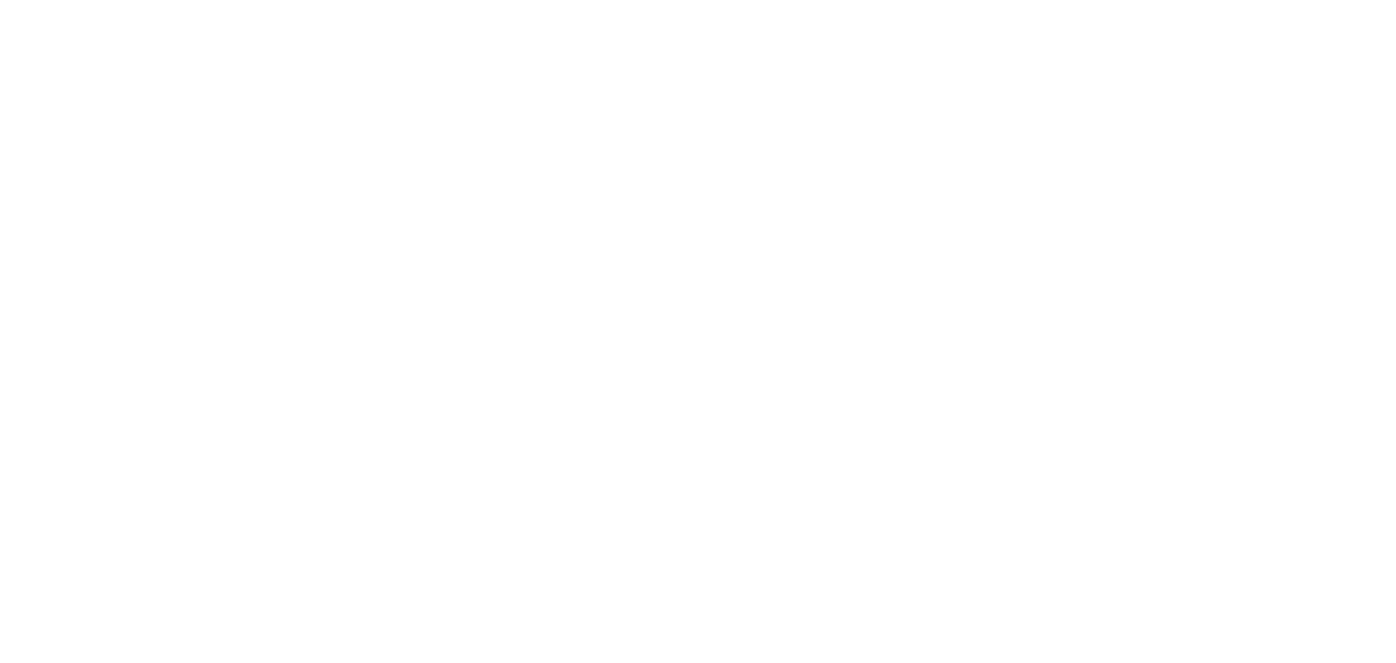 scroll, scrollTop: 0, scrollLeft: 0, axis: both 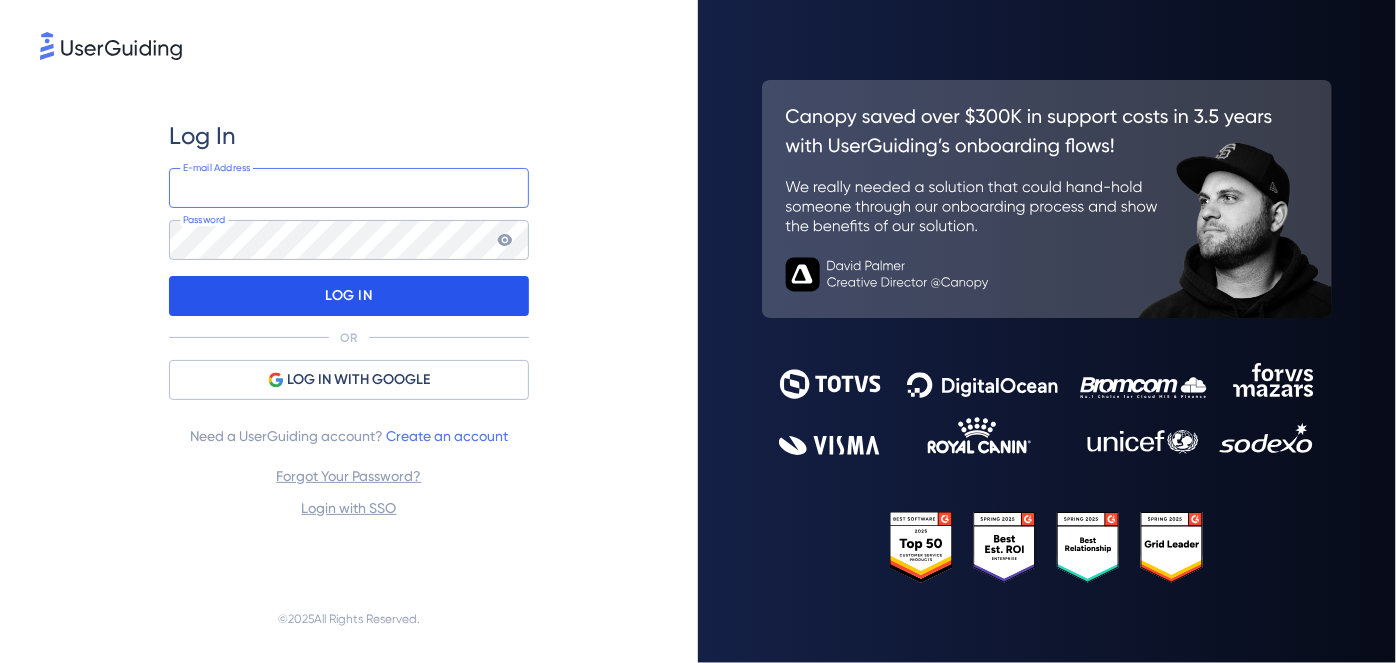 type on "[EMAIL_ADDRESS][DOMAIN_NAME]" 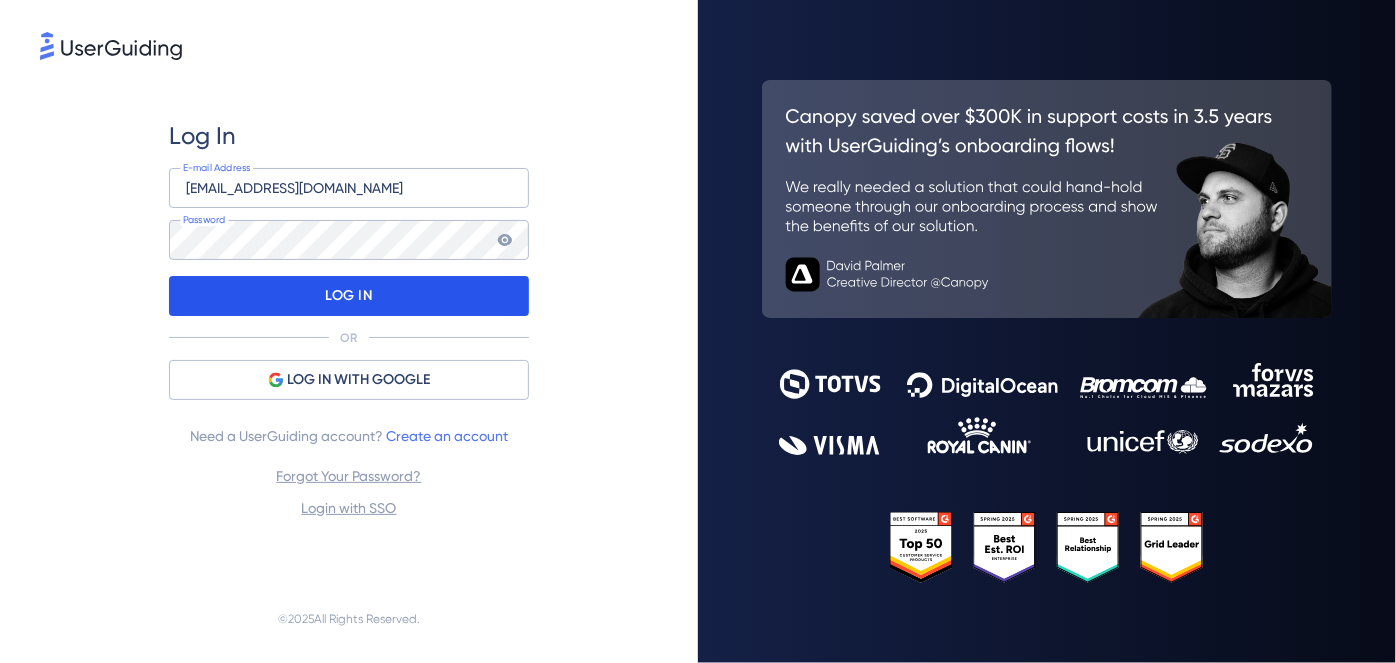 click on "LOG IN" at bounding box center (348, 296) 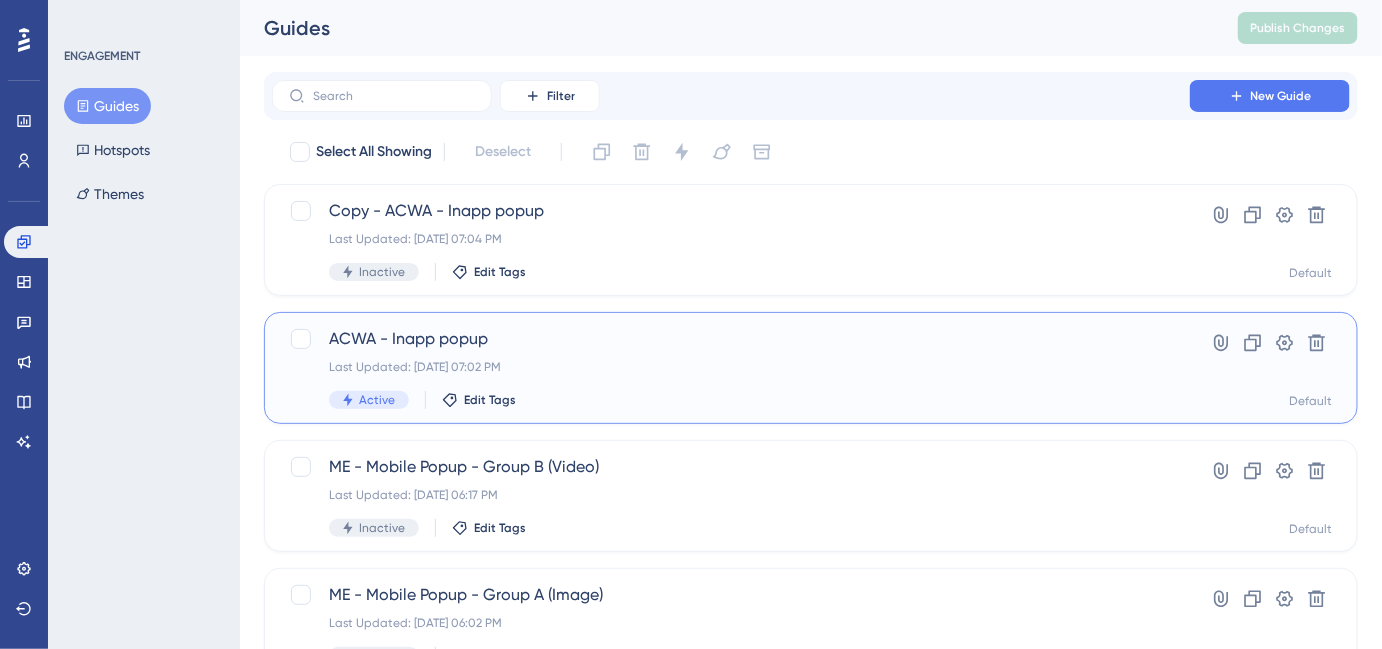 click on "ACWA - Inapp popup" at bounding box center [731, 339] 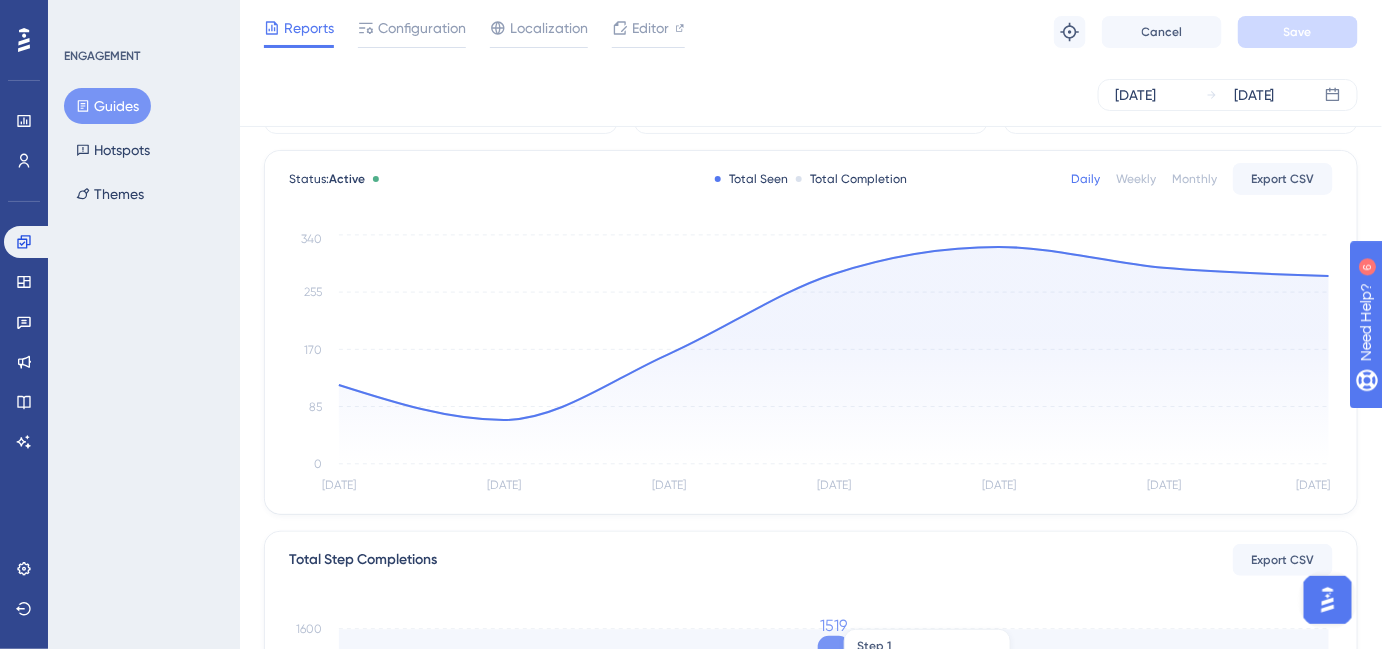 scroll, scrollTop: 0, scrollLeft: 13, axis: horizontal 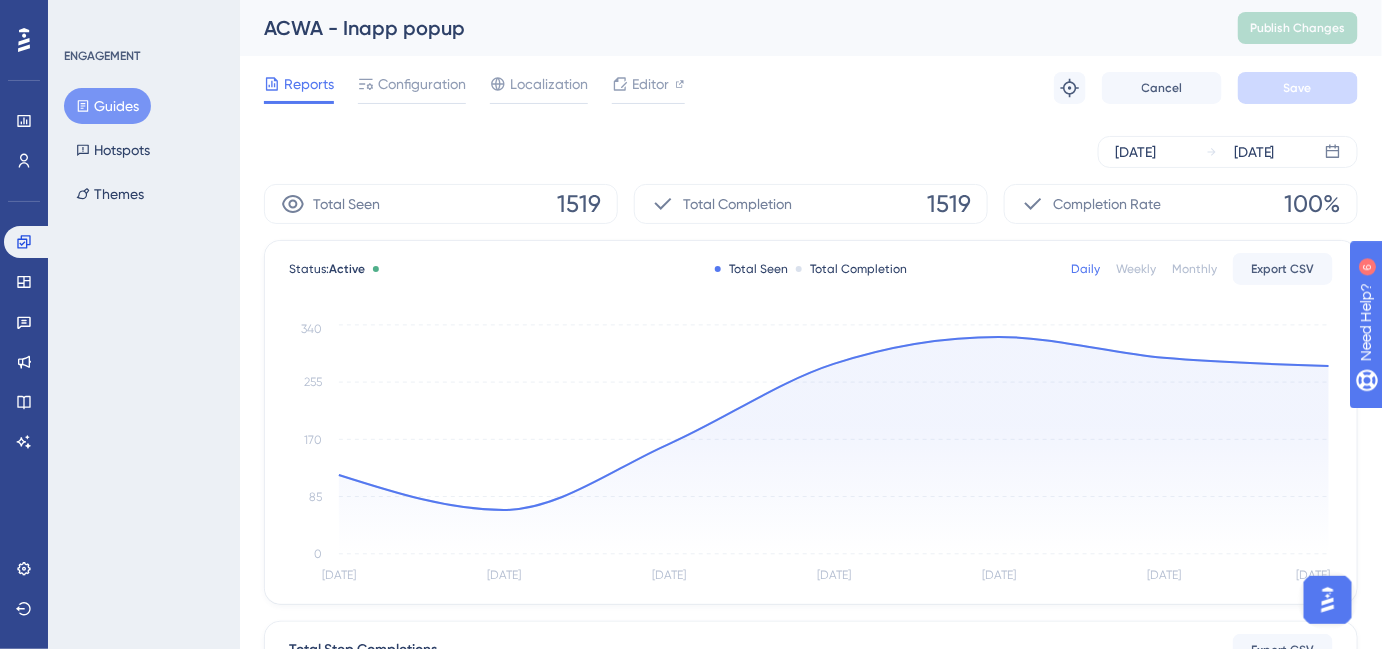 click on "Guides" at bounding box center (107, 106) 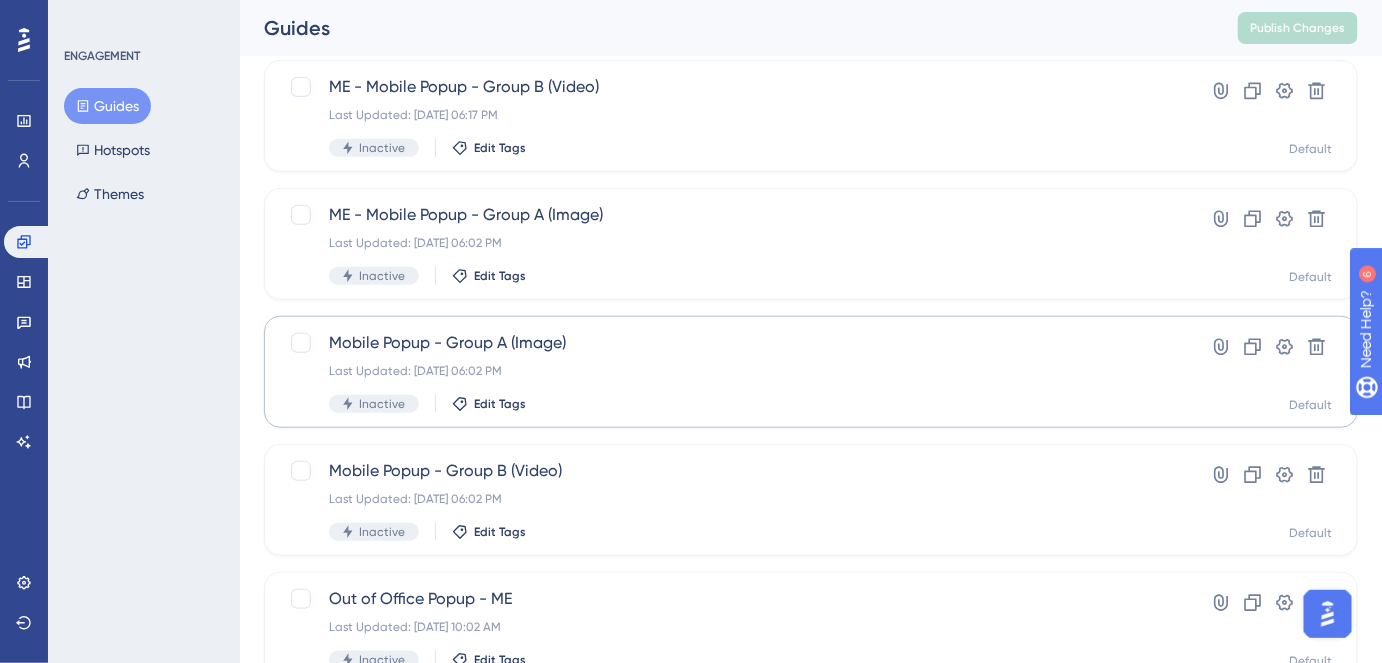 scroll, scrollTop: 399, scrollLeft: 0, axis: vertical 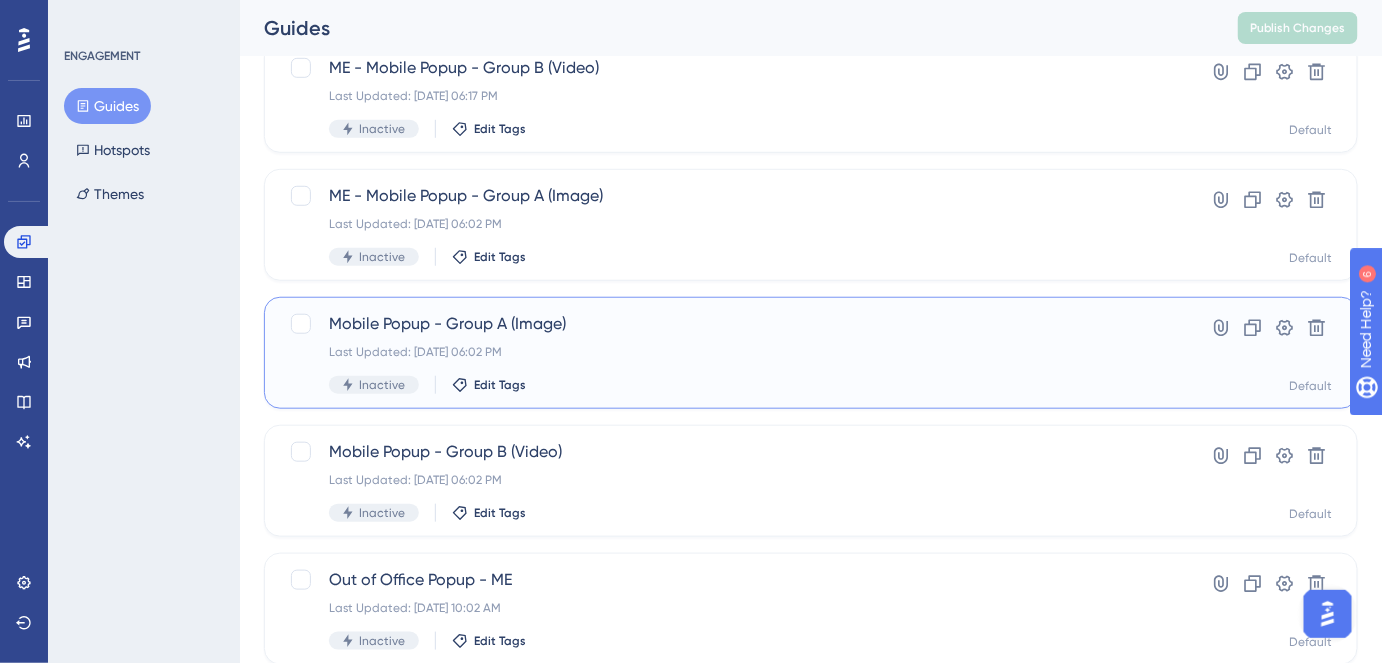 click on "Mobile Popup - Group A (Image)" at bounding box center [731, 324] 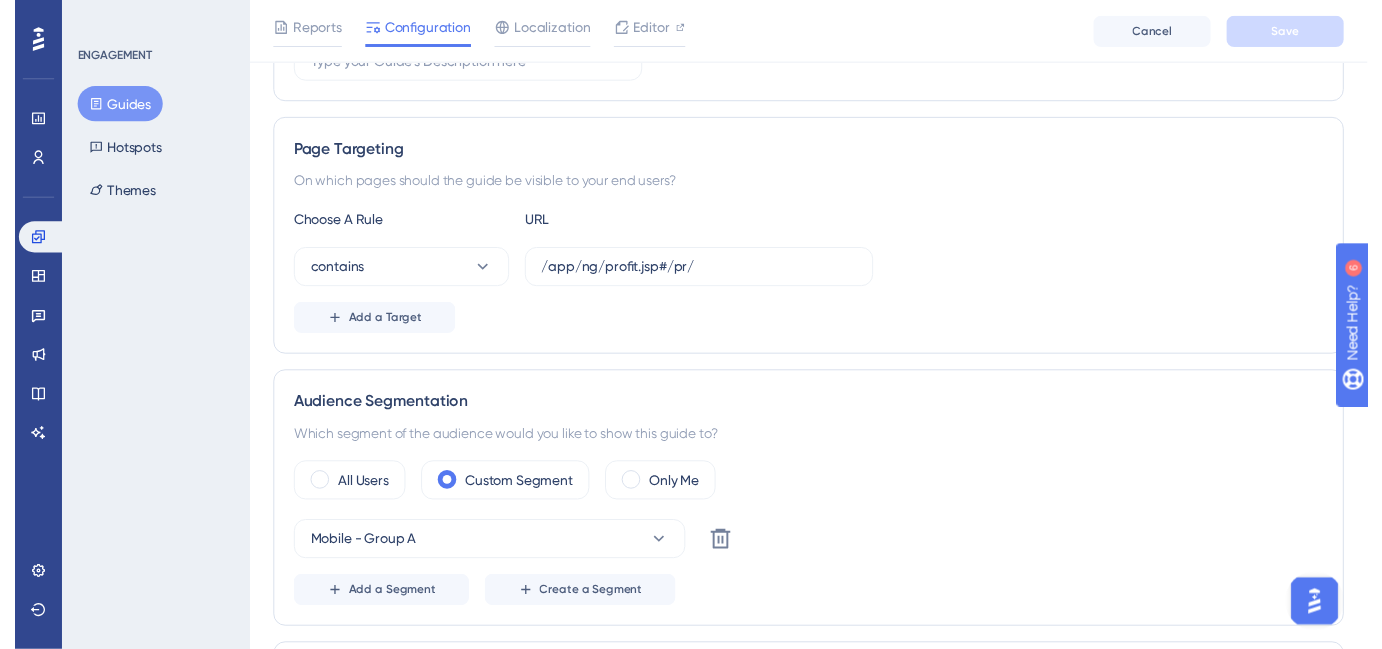 scroll, scrollTop: 0, scrollLeft: 0, axis: both 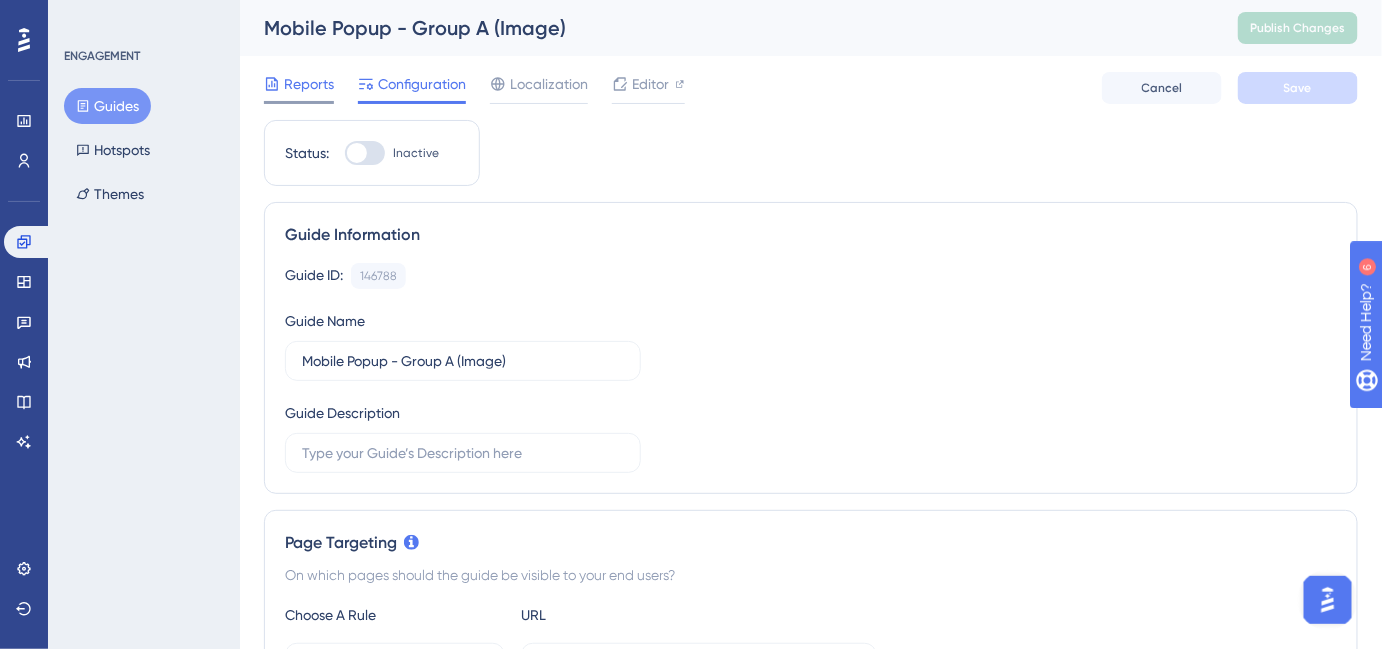 click on "Reports" at bounding box center [309, 84] 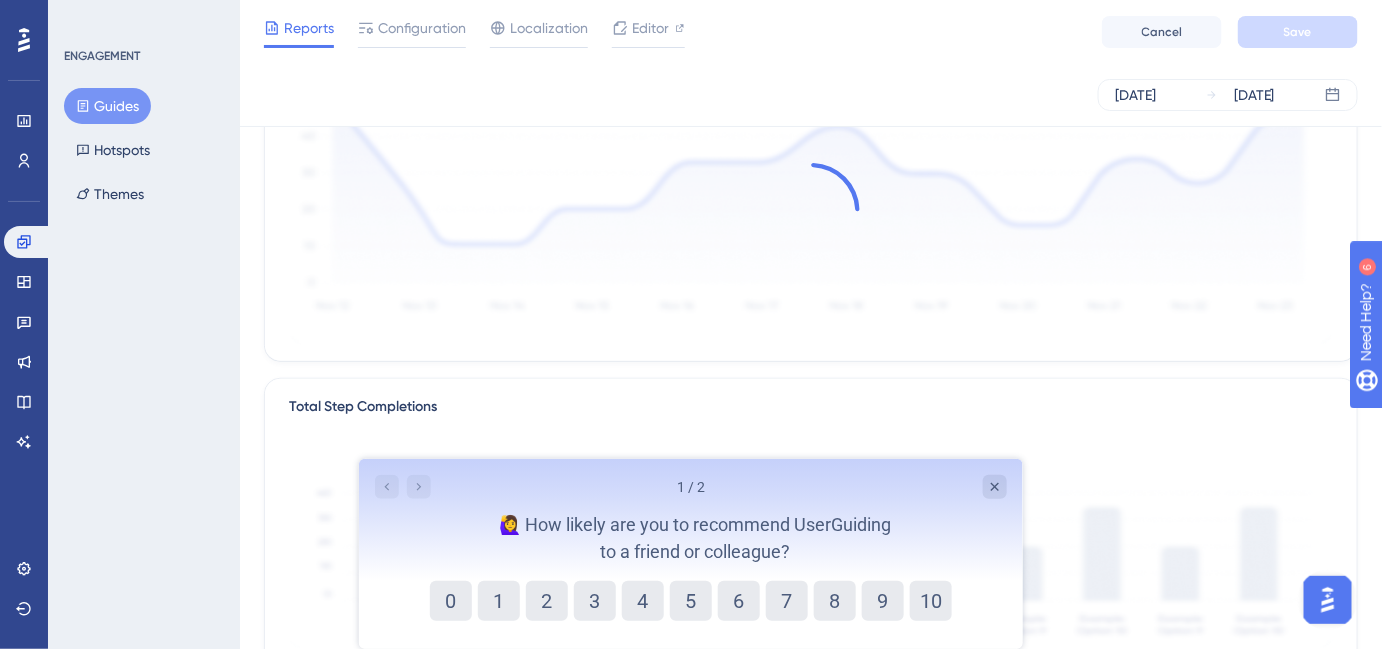 scroll, scrollTop: 236, scrollLeft: 0, axis: vertical 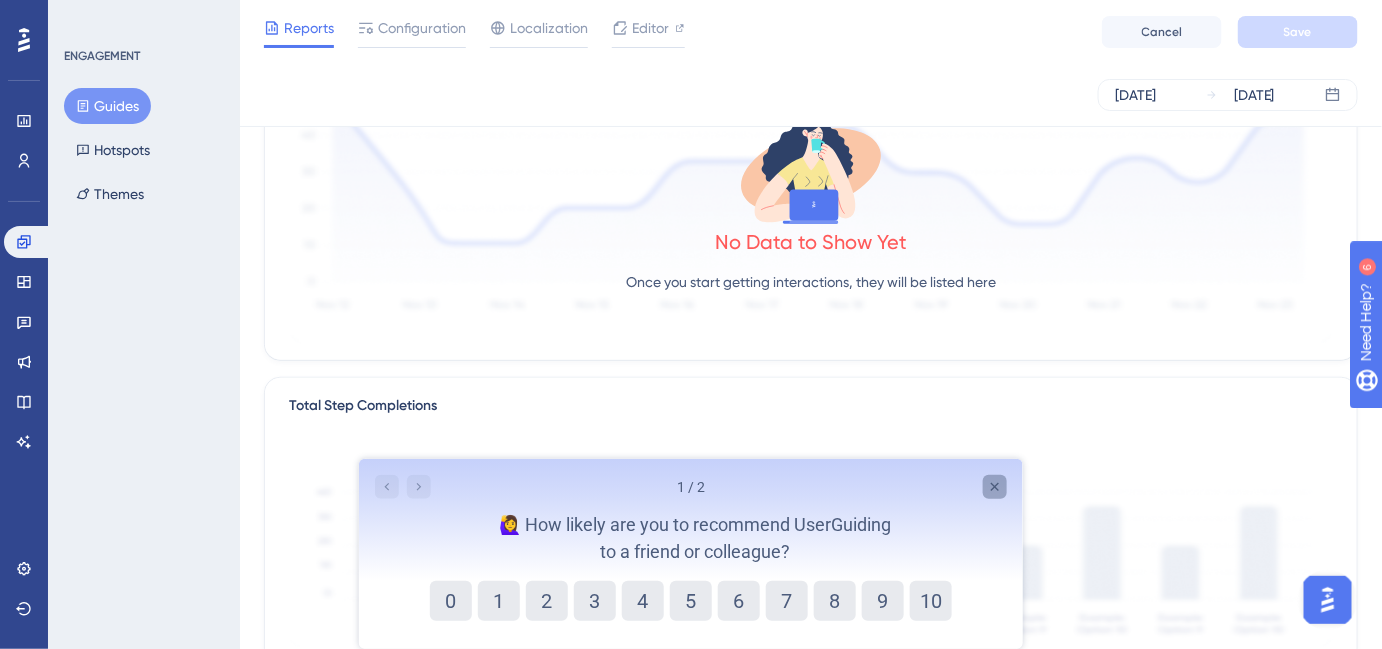 click 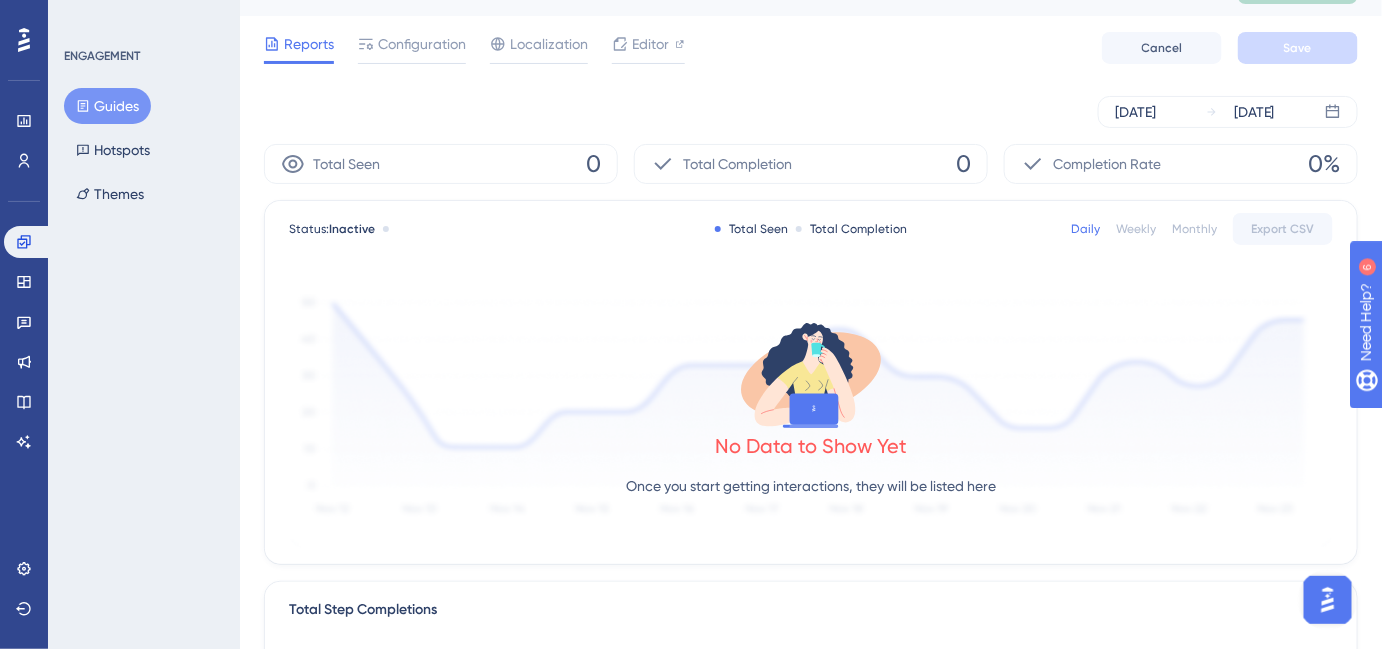 scroll, scrollTop: 0, scrollLeft: 0, axis: both 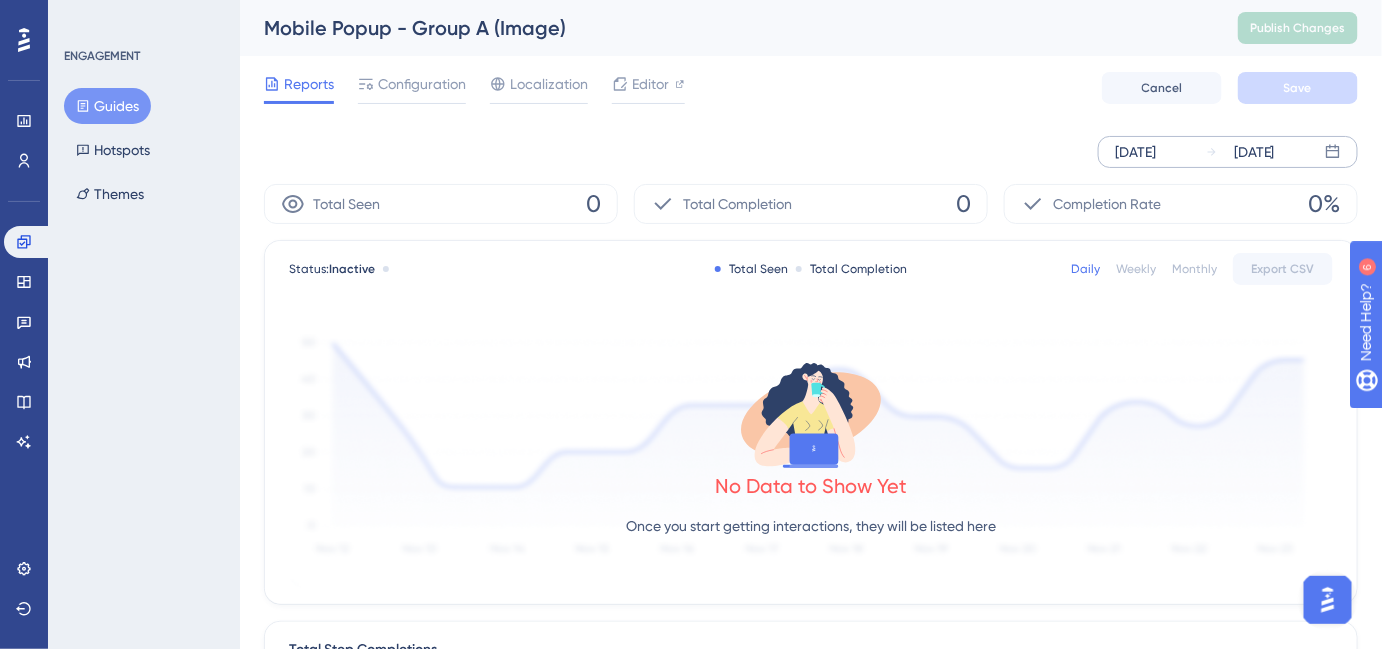click on "[DATE]" at bounding box center (1135, 152) 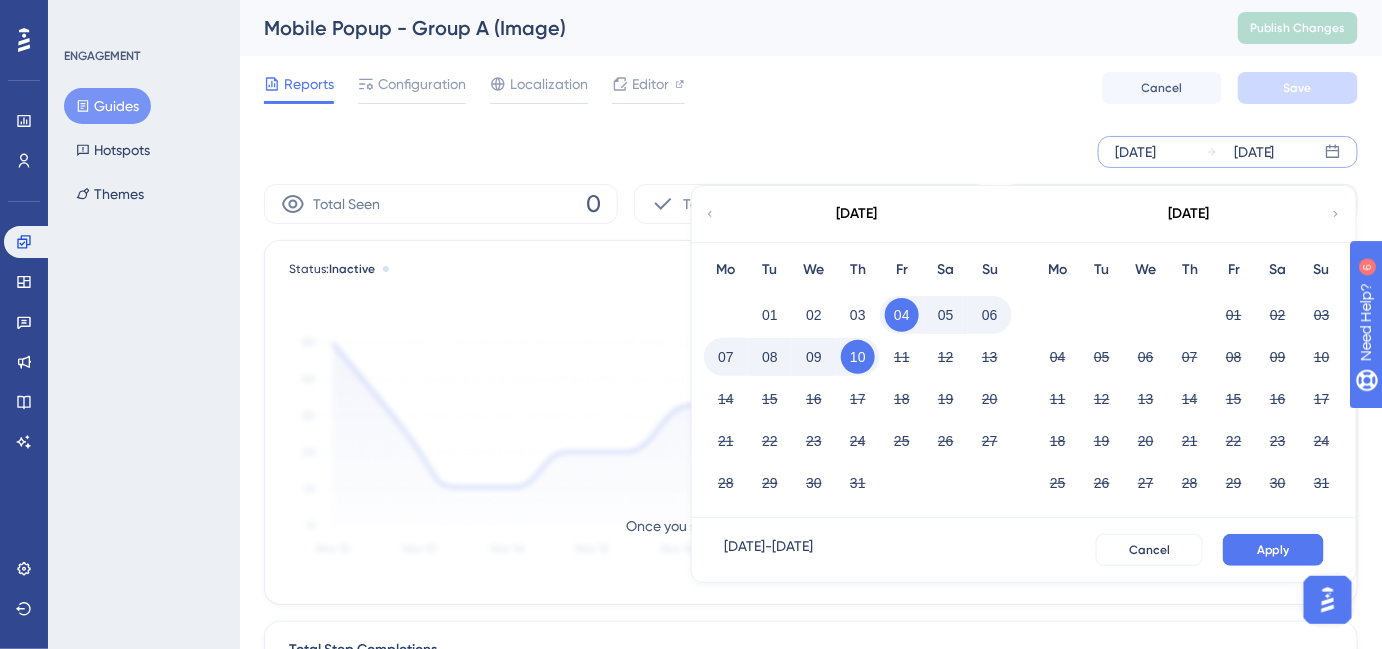 click 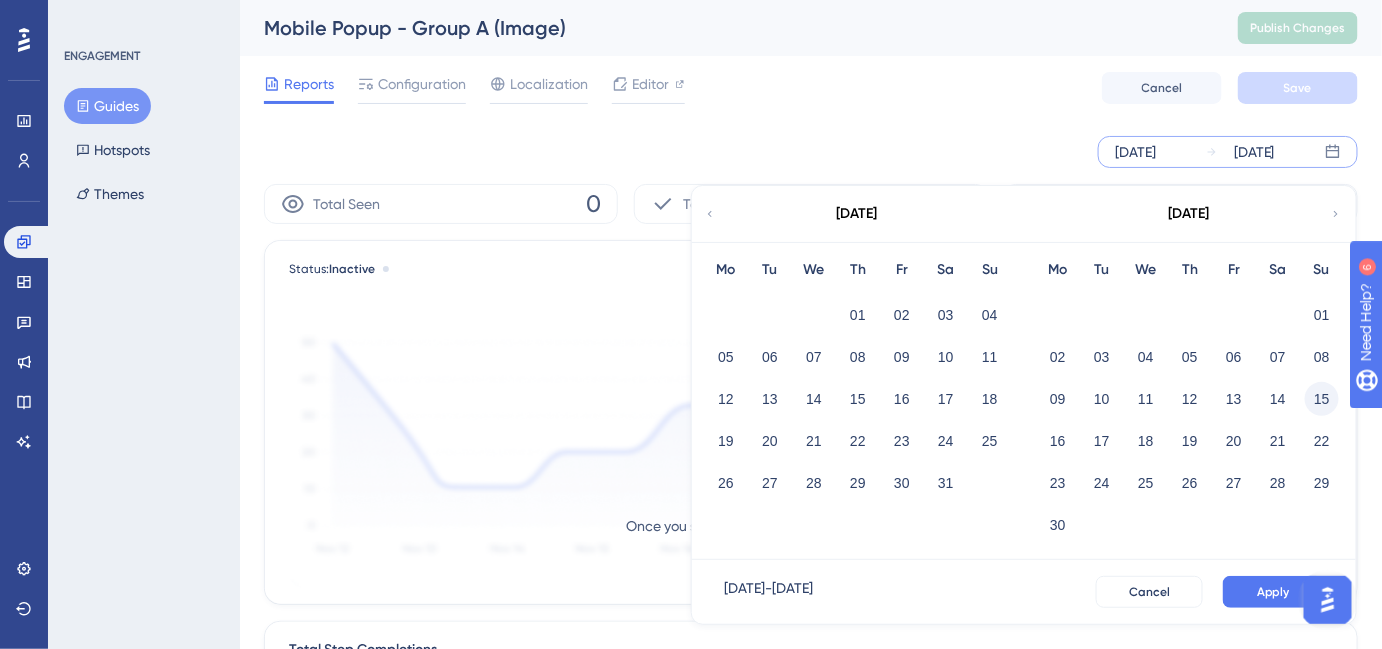 click on "15" at bounding box center [1322, 399] 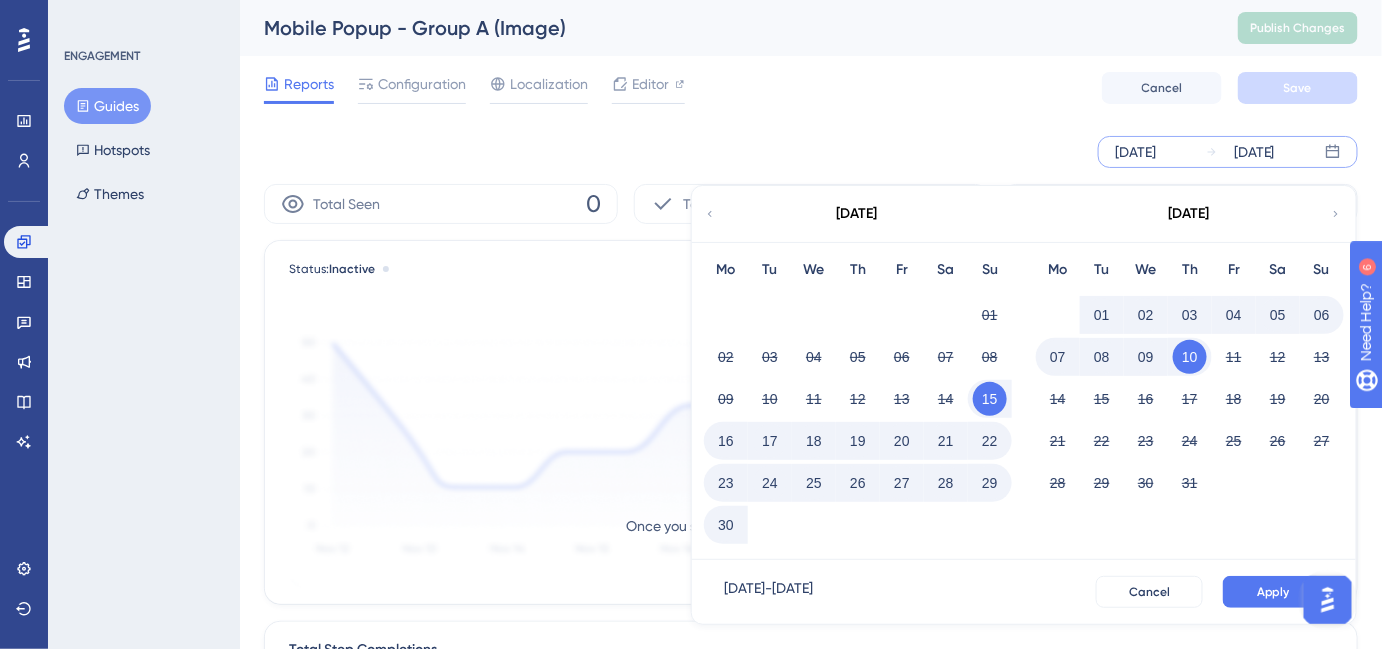 click on "10" at bounding box center (1190, 357) 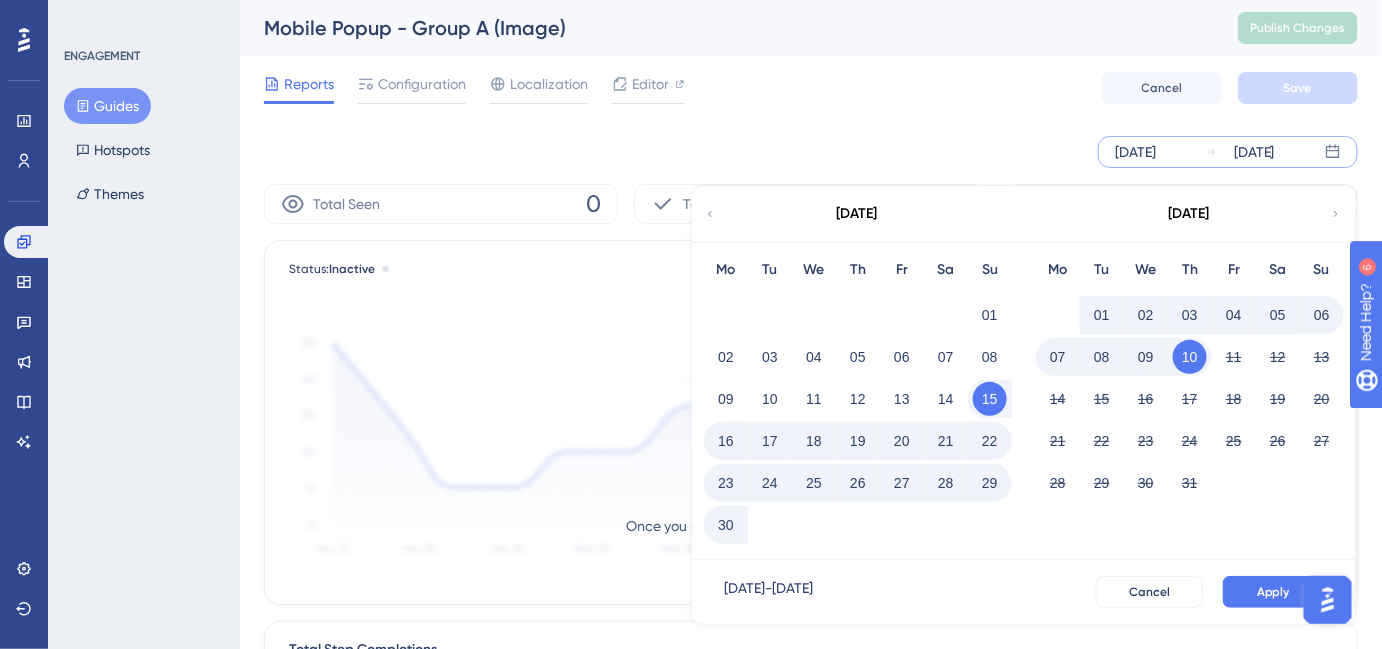 click on "10" at bounding box center [1190, 357] 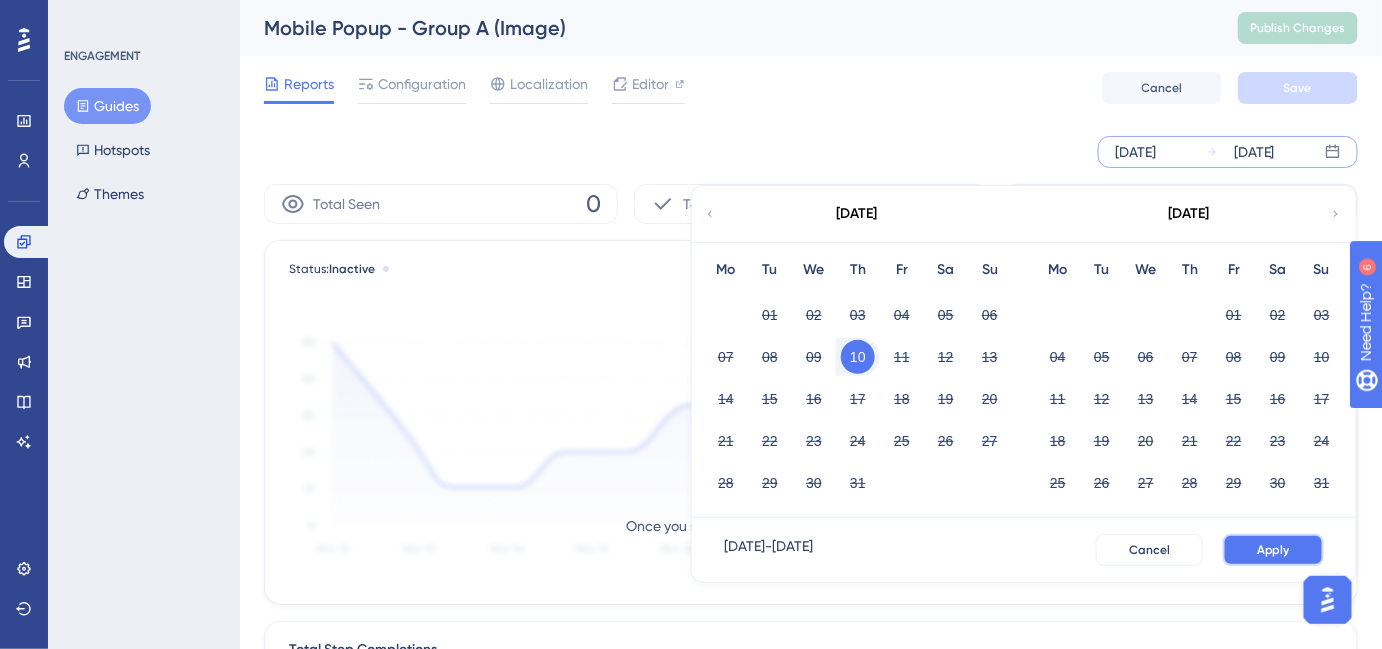 click on "Apply" at bounding box center [1273, 550] 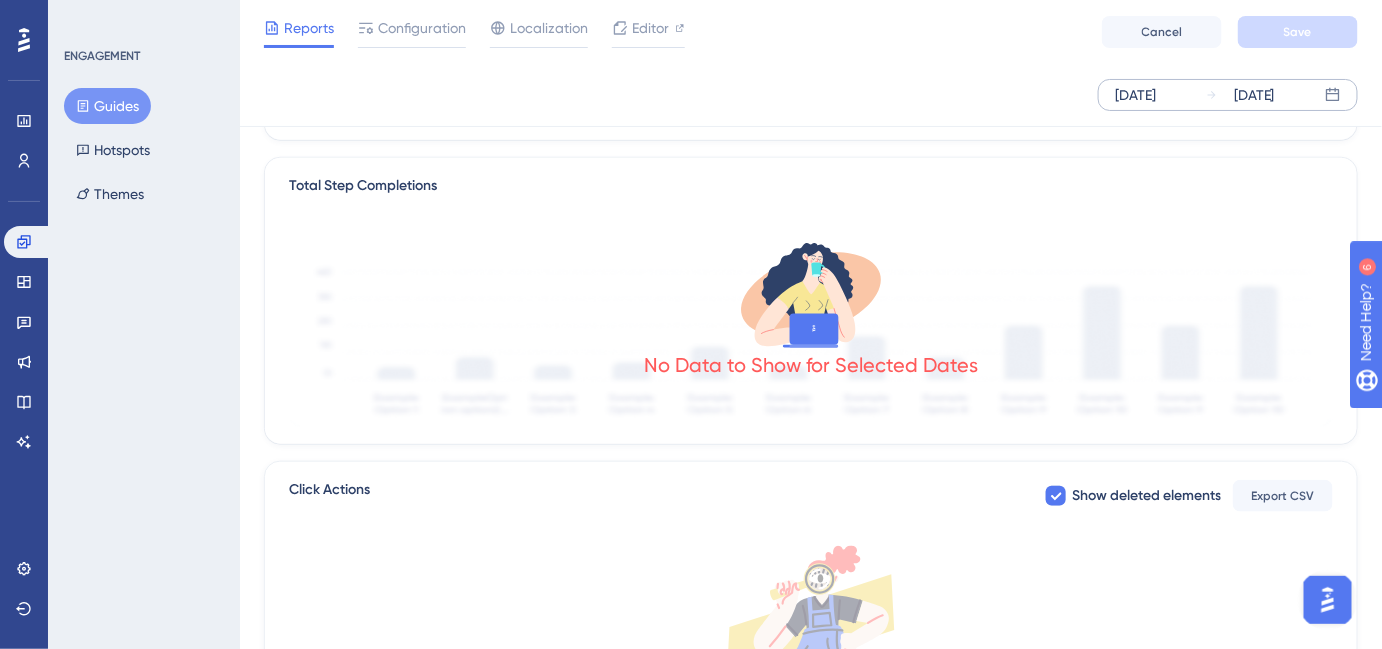 scroll, scrollTop: 0, scrollLeft: 0, axis: both 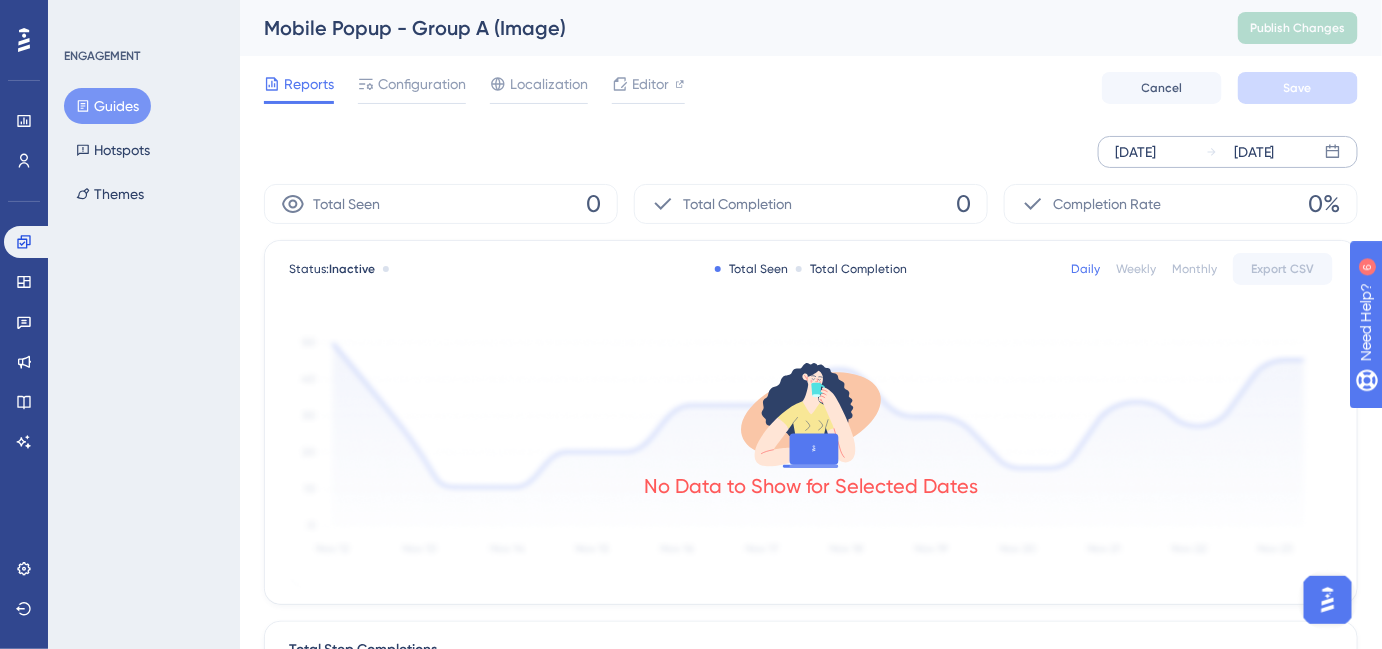 click 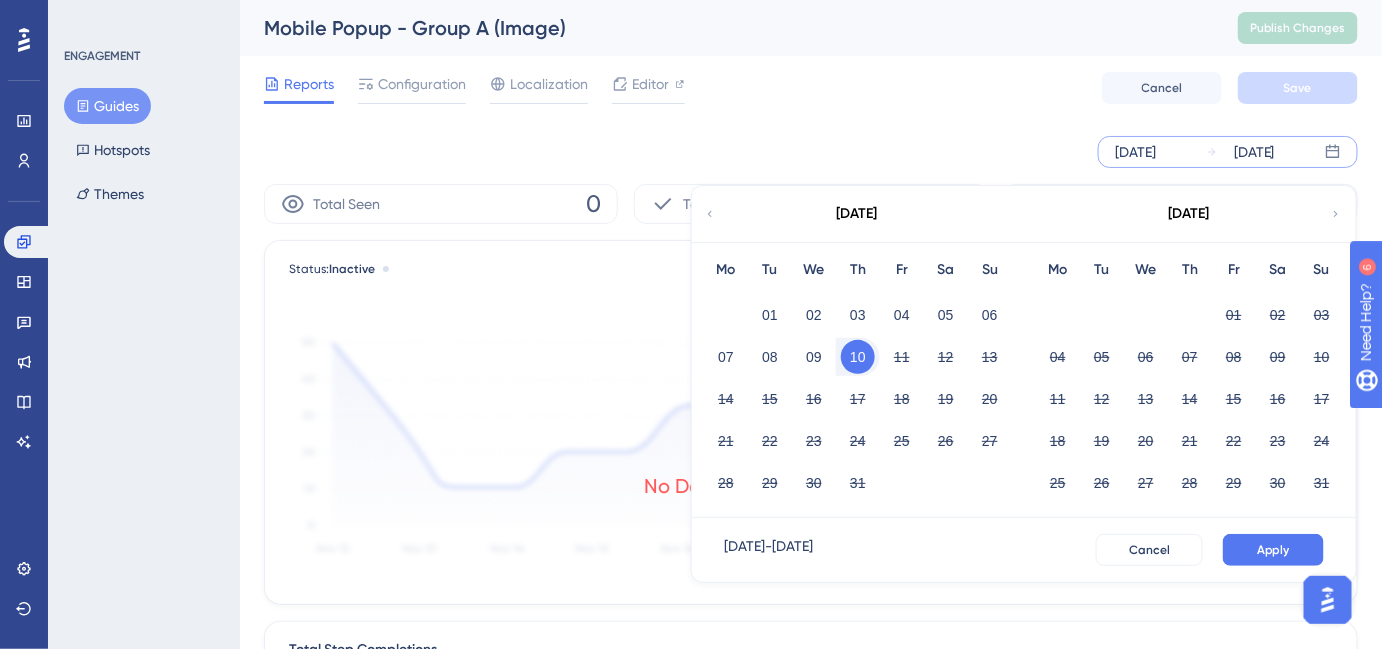click 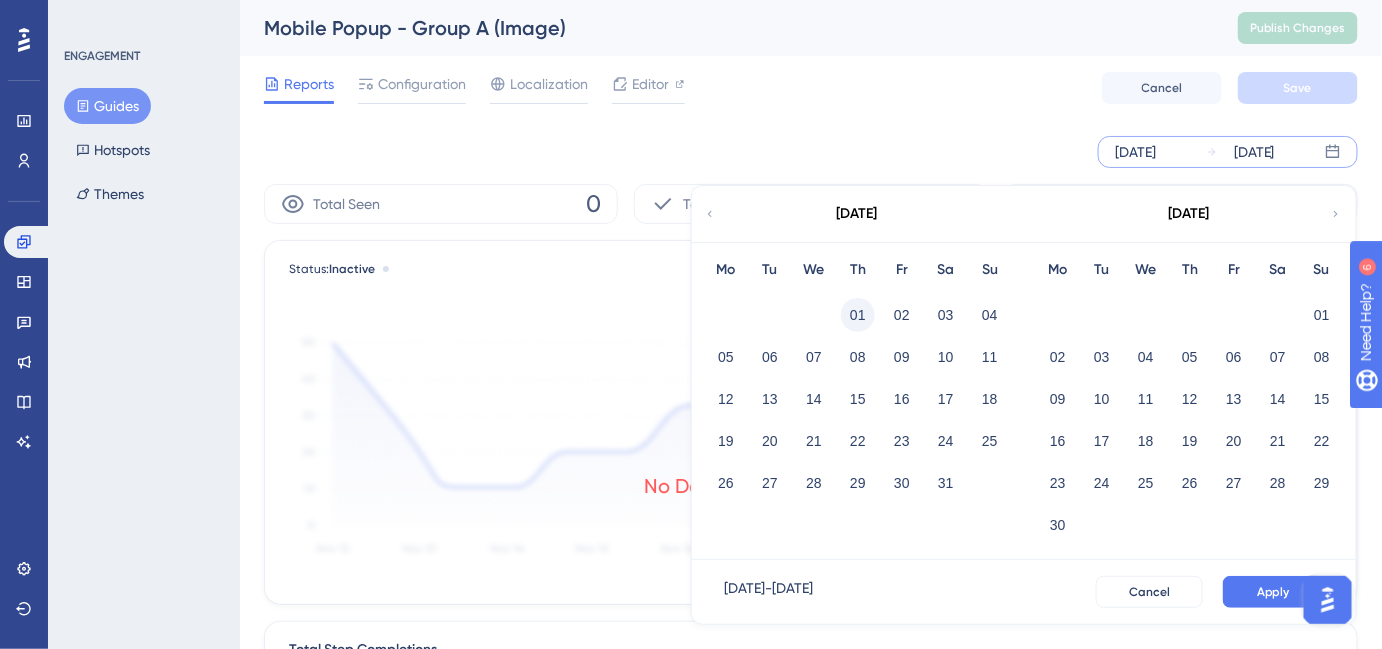 click on "01" at bounding box center [858, 315] 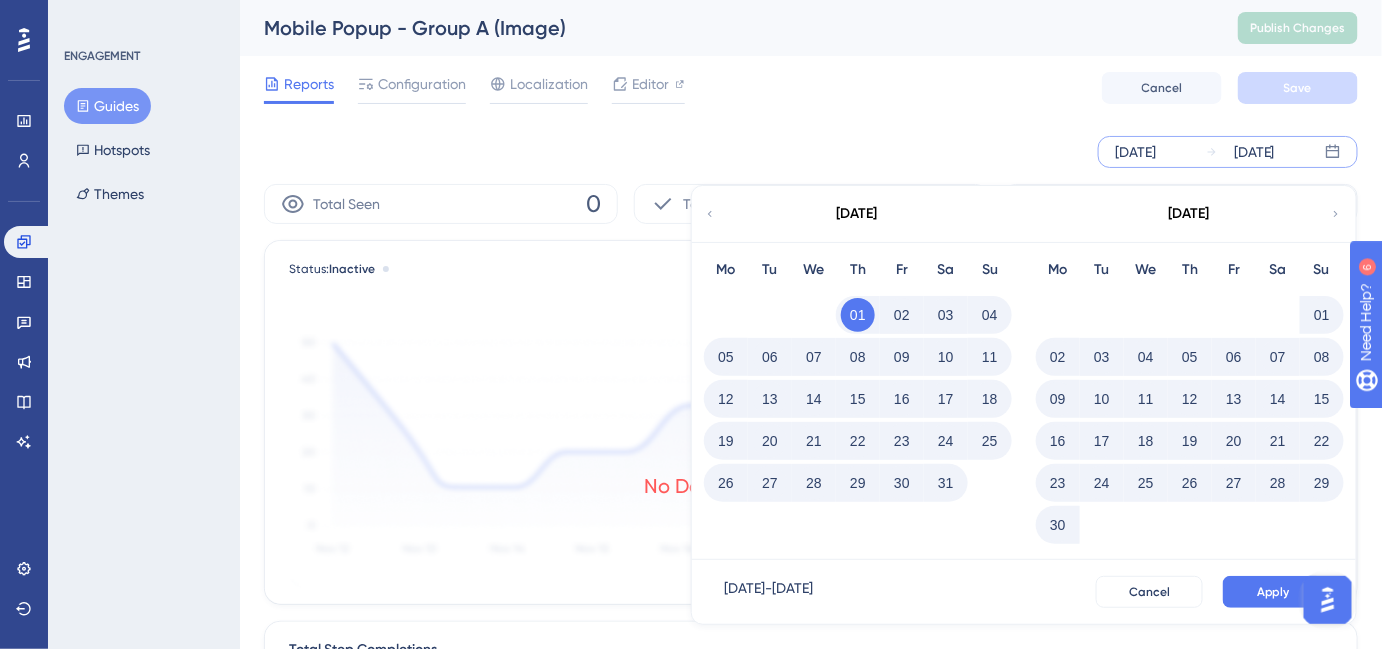 click on "[DATE]" at bounding box center [1254, 152] 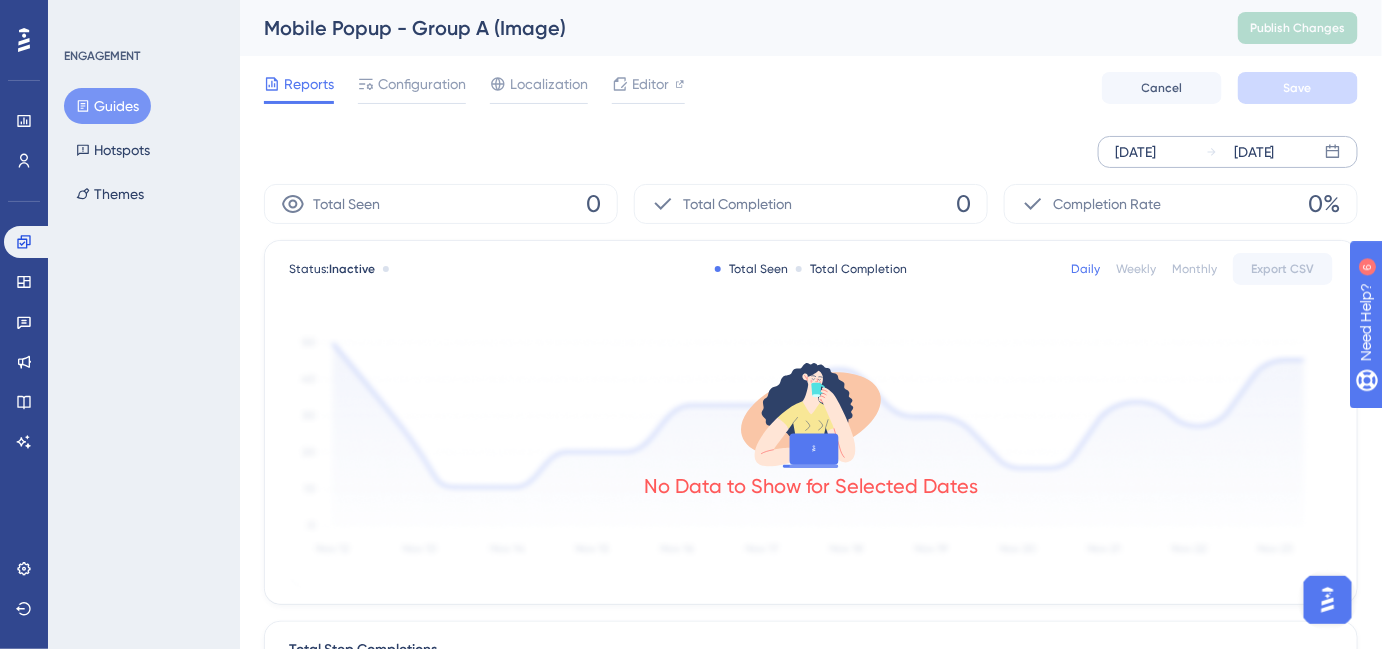 click on "[DATE]" at bounding box center [1135, 152] 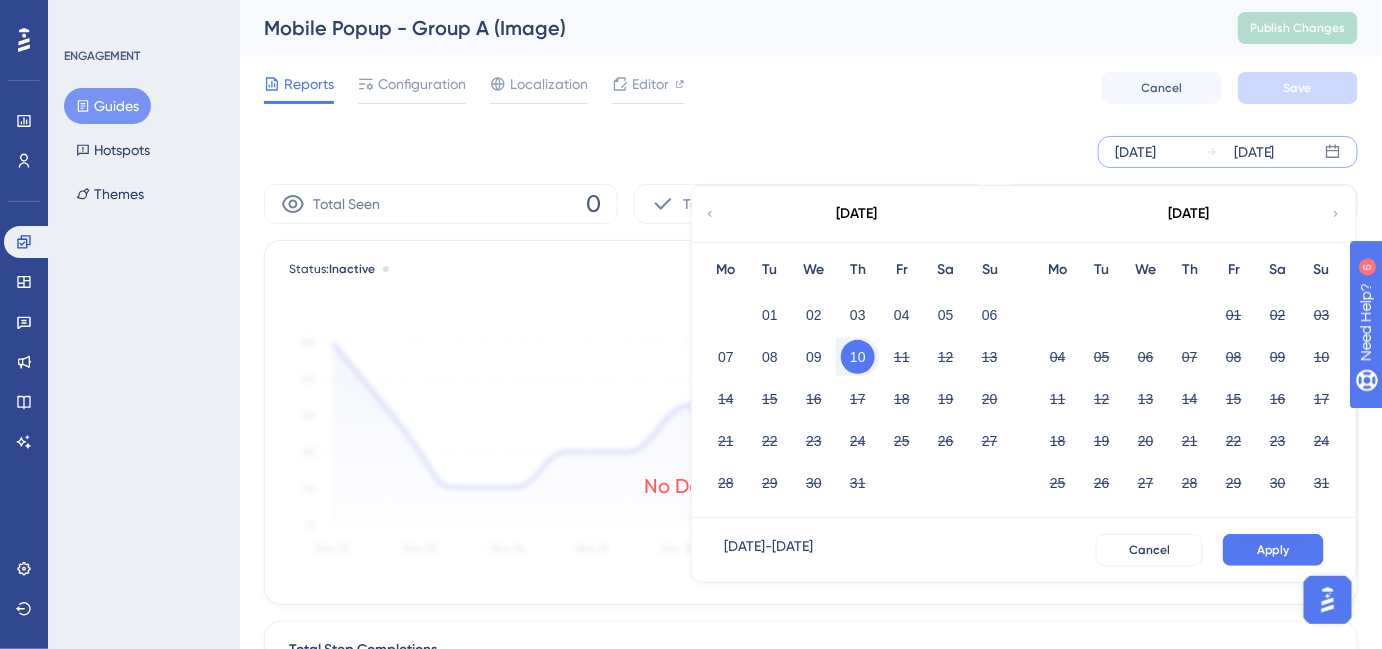click 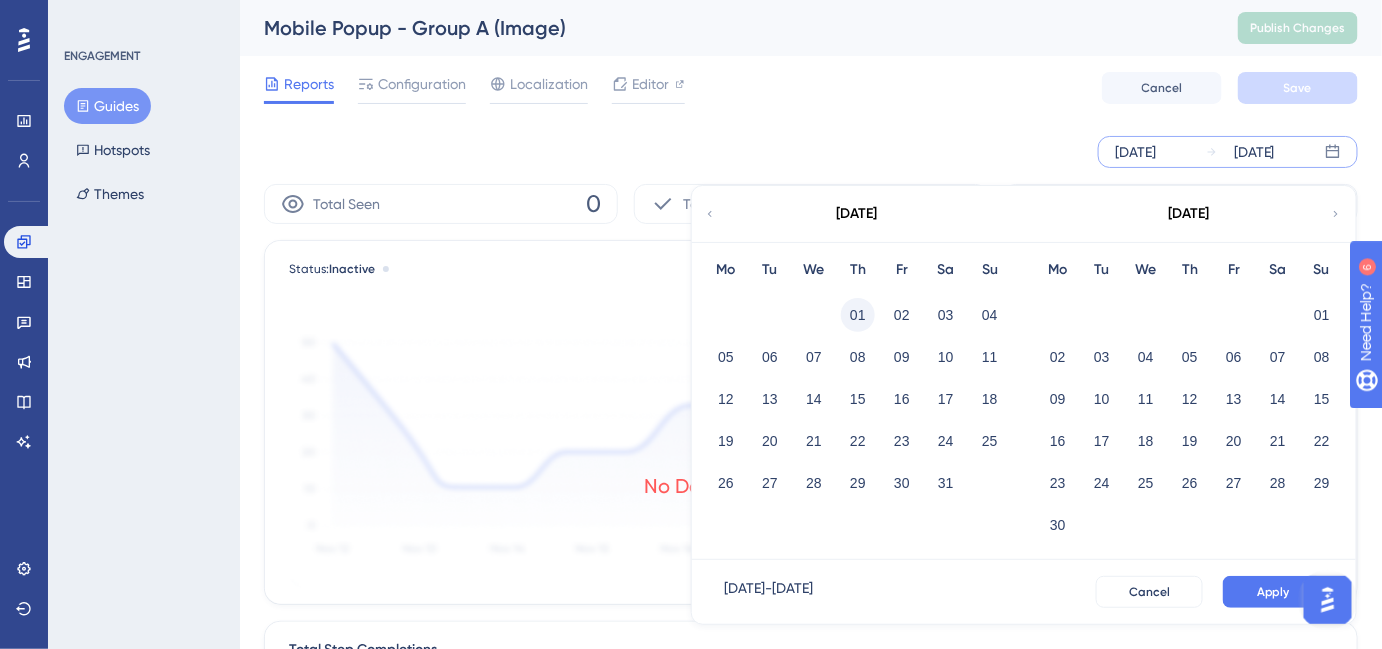 click on "01" at bounding box center [858, 315] 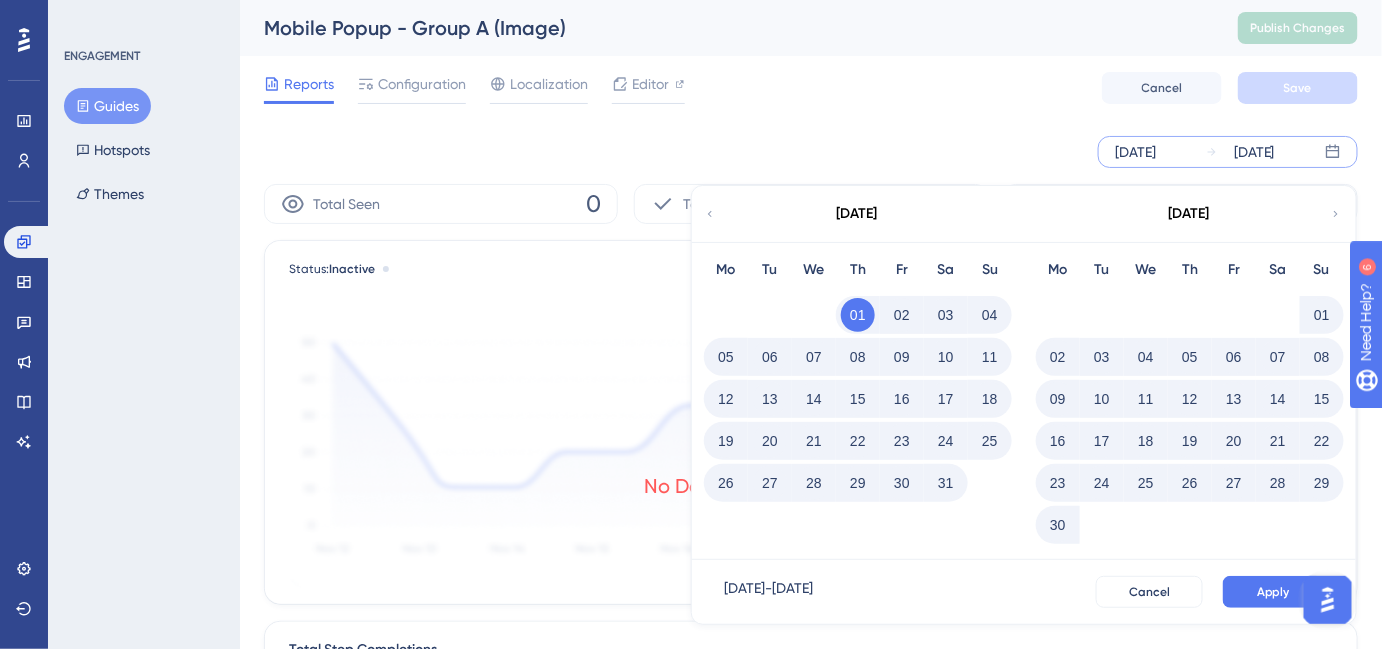 click on "[DATE]  -  [DATE]" at bounding box center (768, 592) 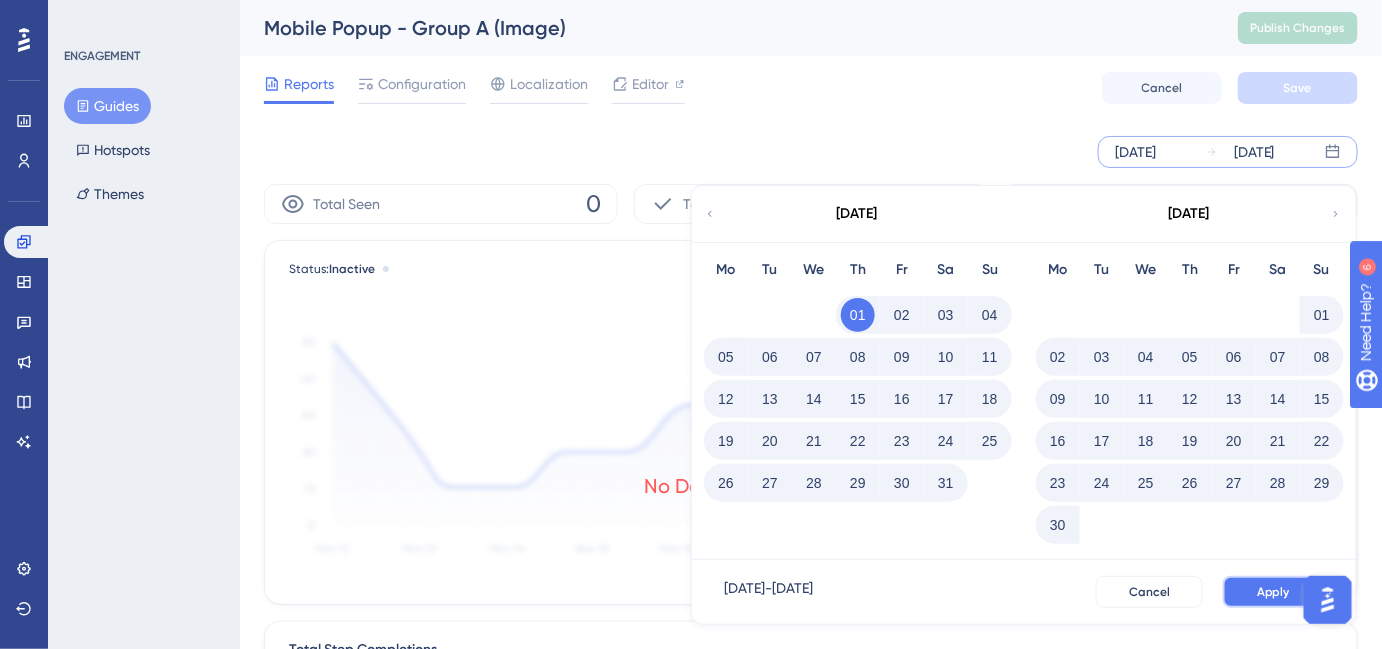click on "Apply" at bounding box center (1273, 592) 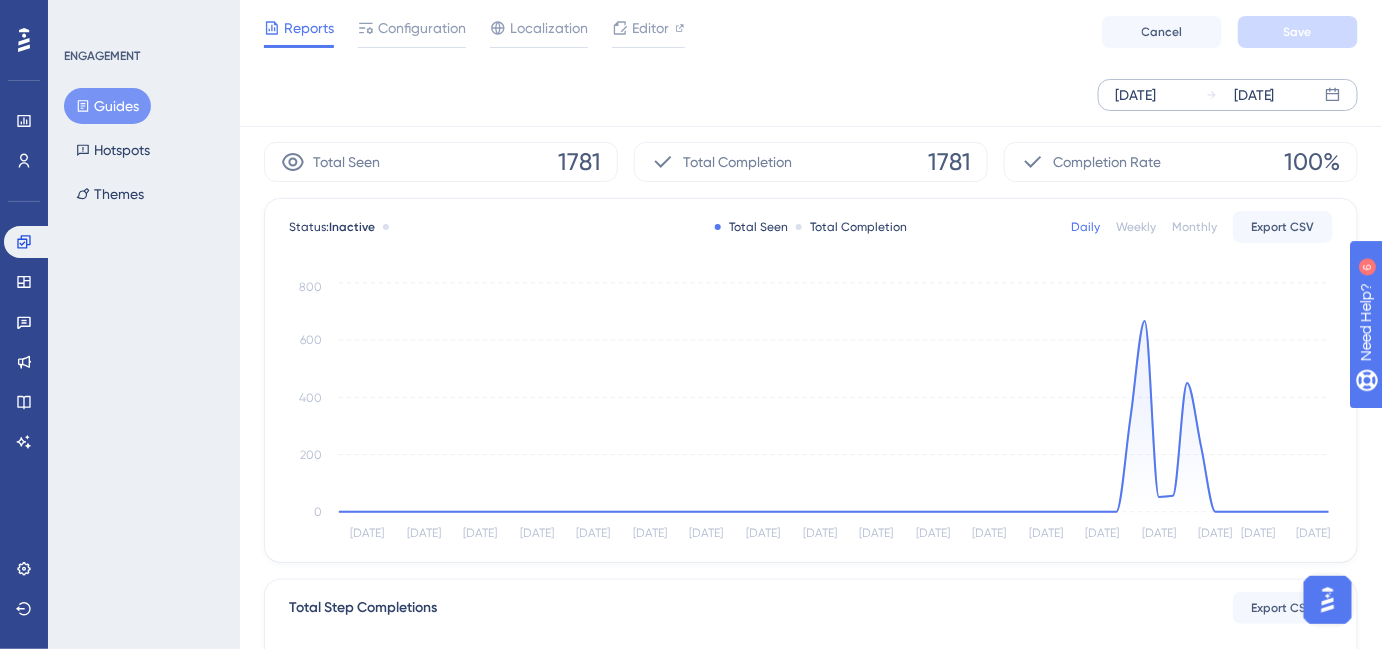 scroll, scrollTop: 0, scrollLeft: 0, axis: both 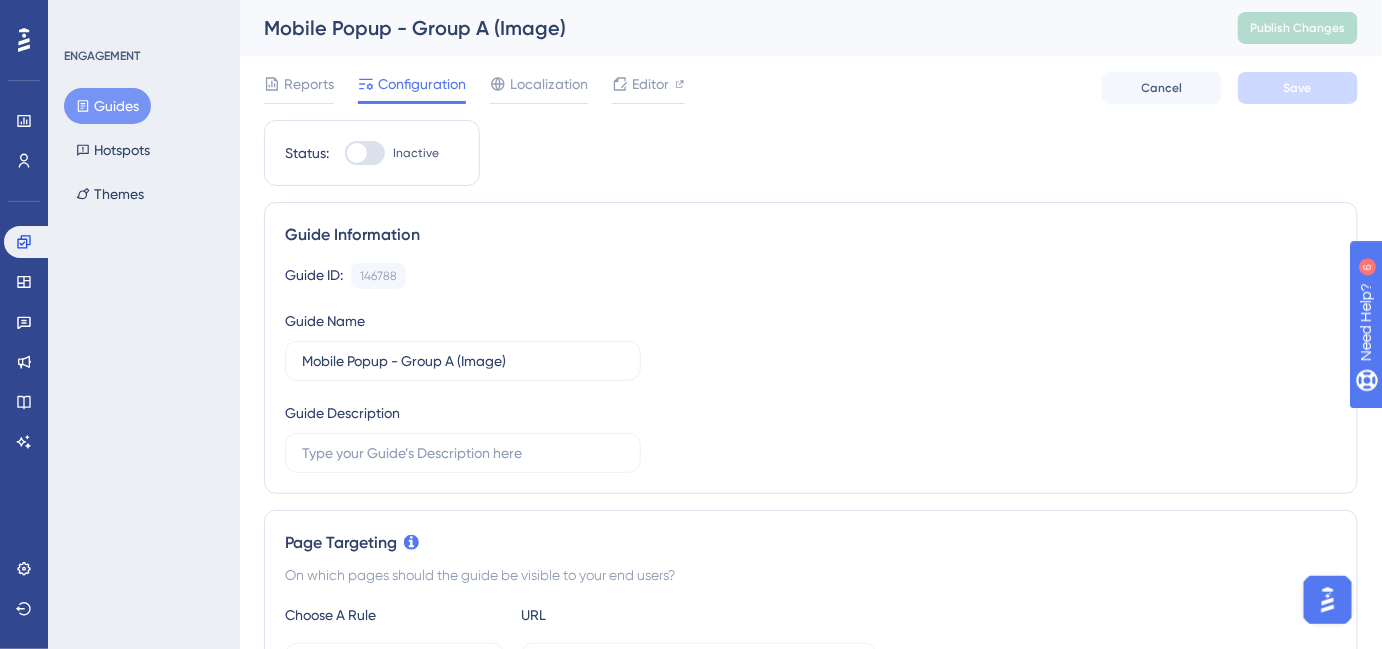 click on "Guides" at bounding box center (107, 106) 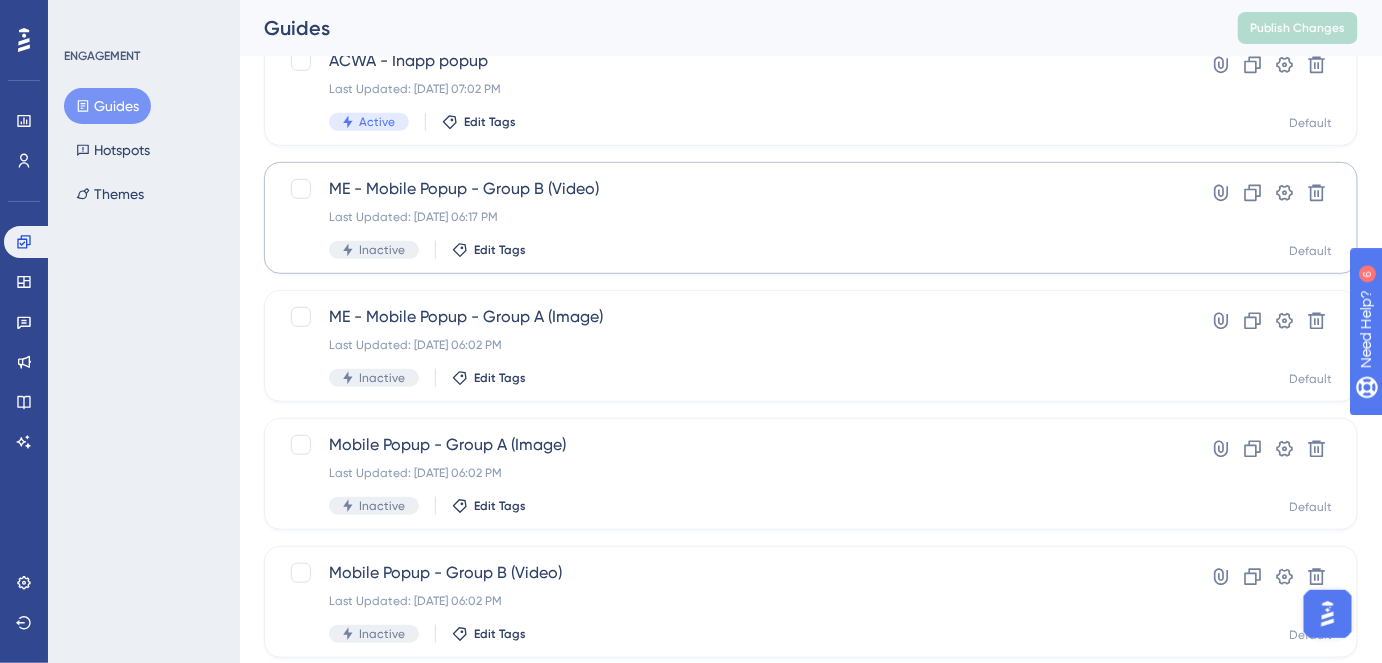 scroll, scrollTop: 279, scrollLeft: 0, axis: vertical 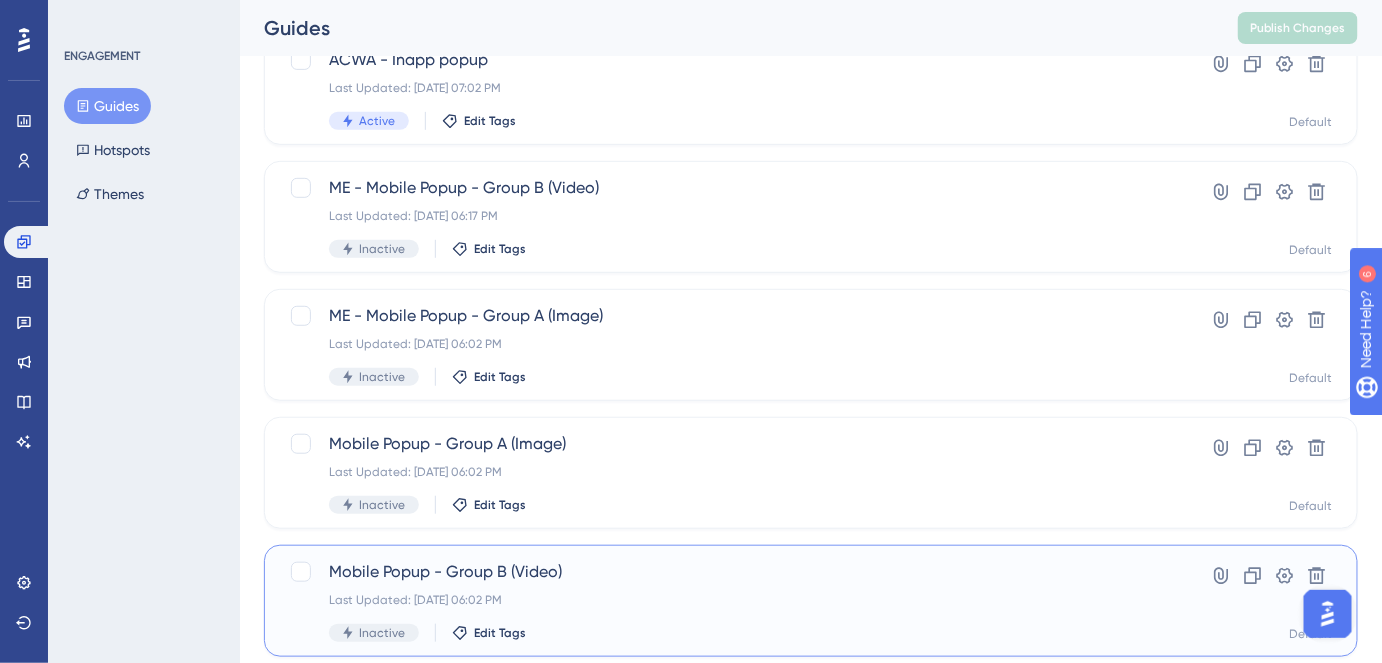 click on "Mobile Popup - Group B (Video)" at bounding box center (731, 572) 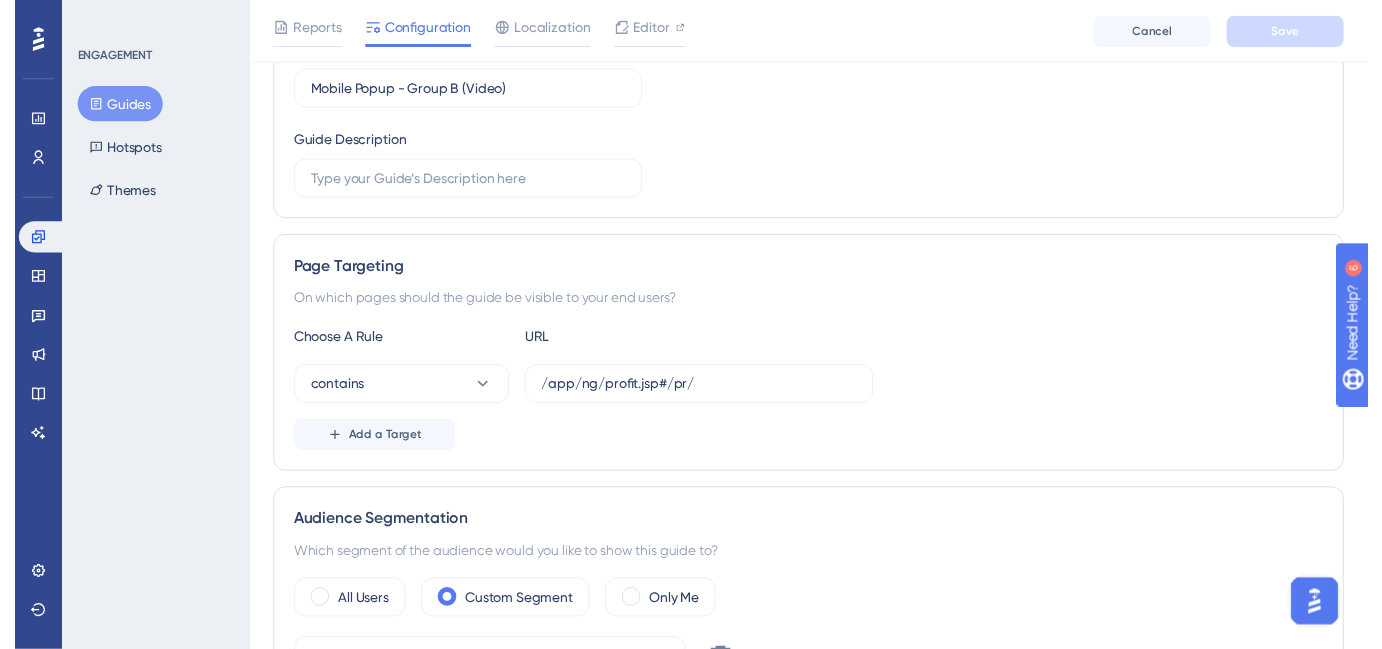 scroll, scrollTop: 0, scrollLeft: 0, axis: both 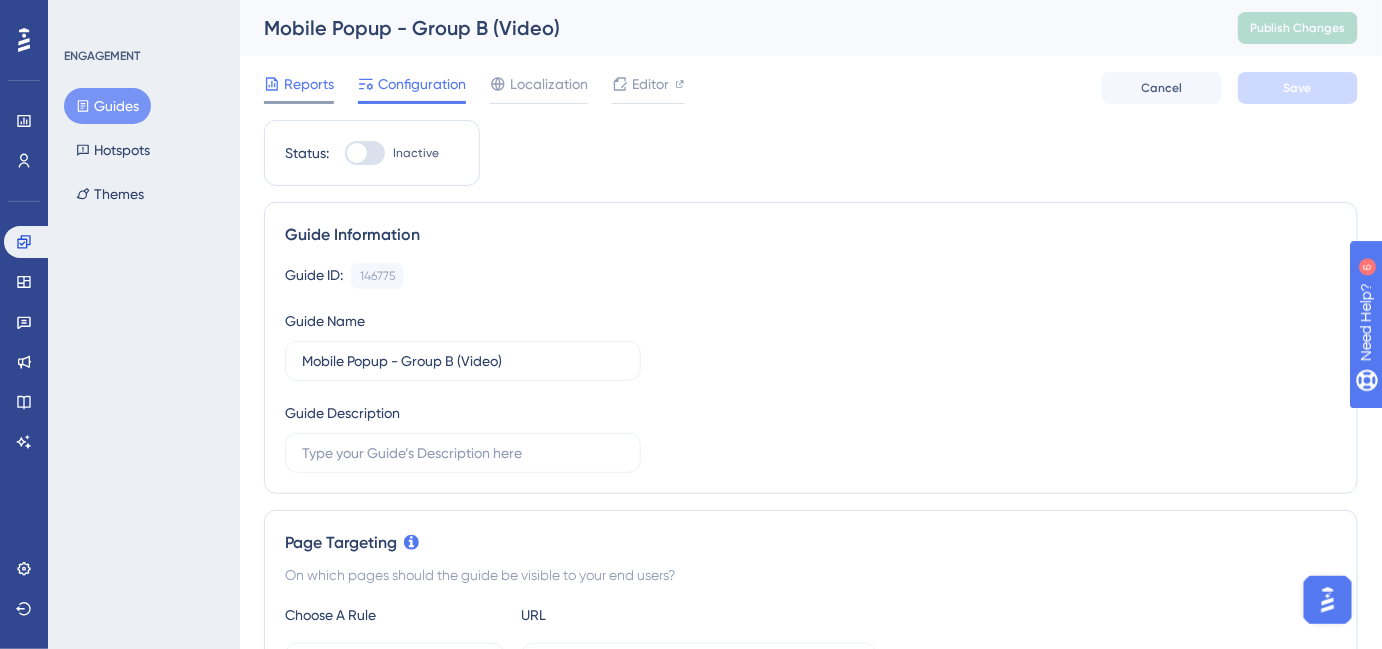 click on "Reports" at bounding box center (309, 84) 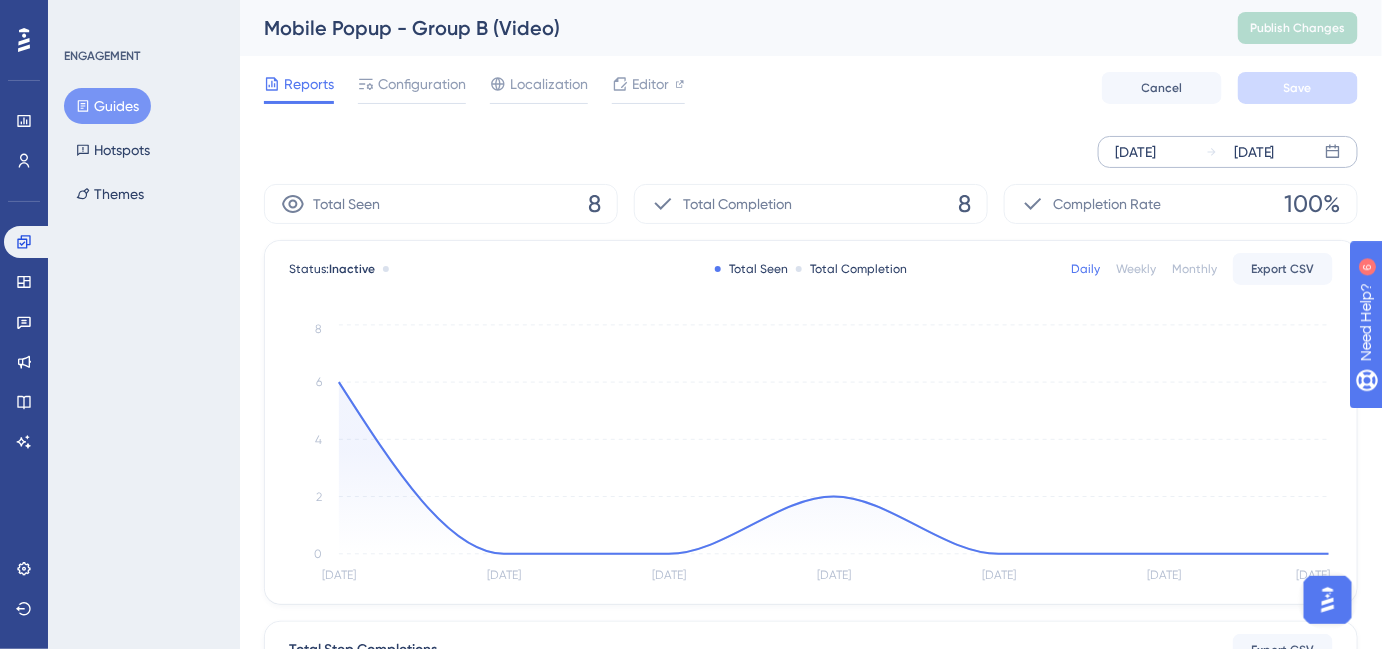 click on "[DATE]" at bounding box center (1135, 152) 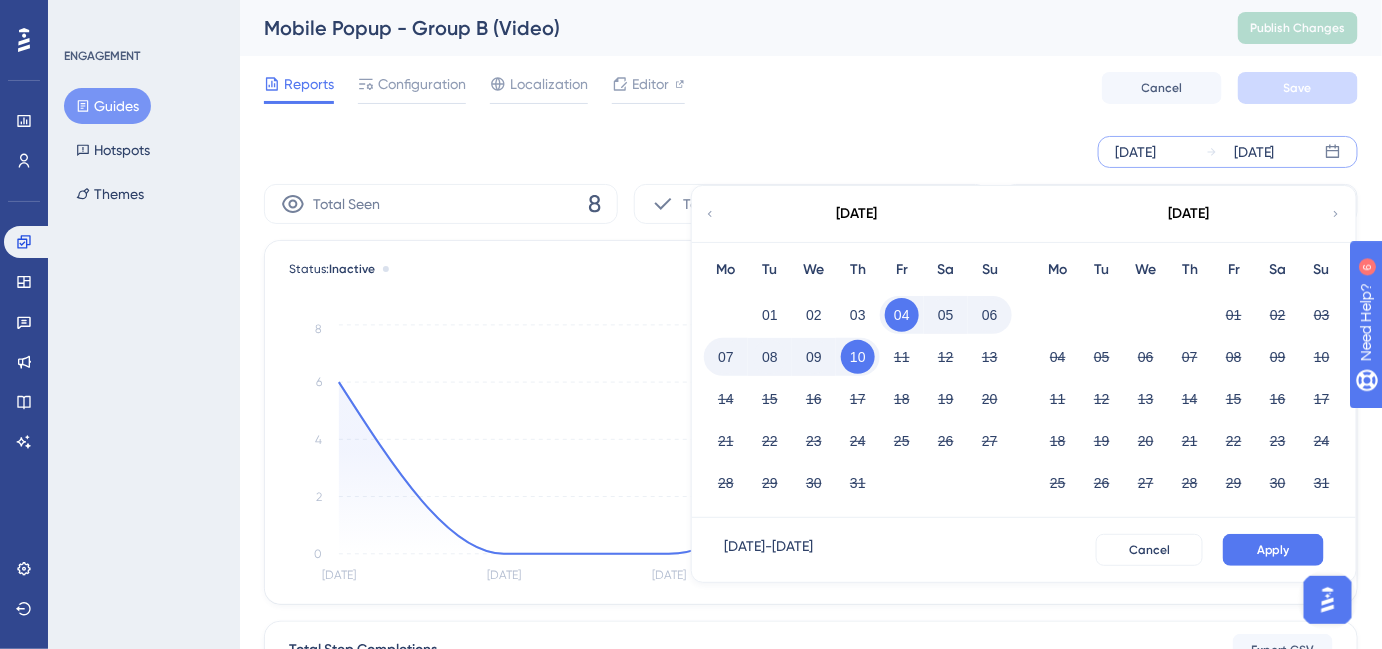 click 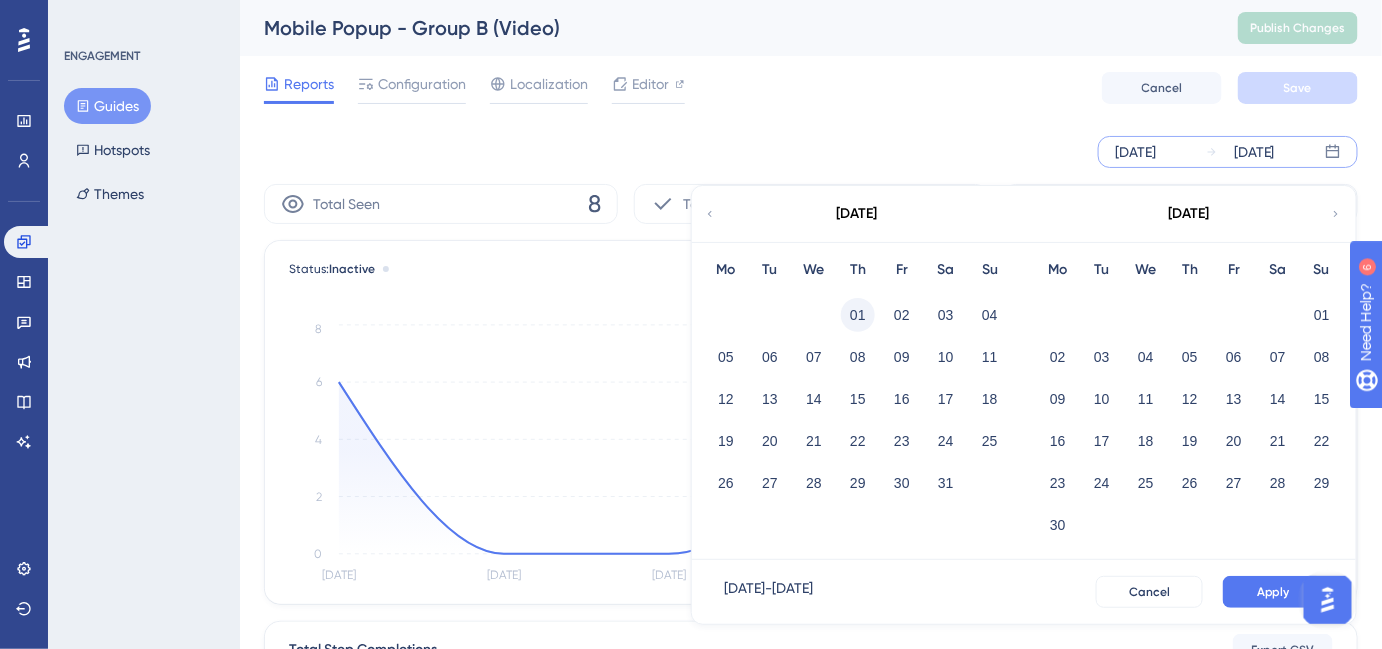 click on "01" at bounding box center [858, 315] 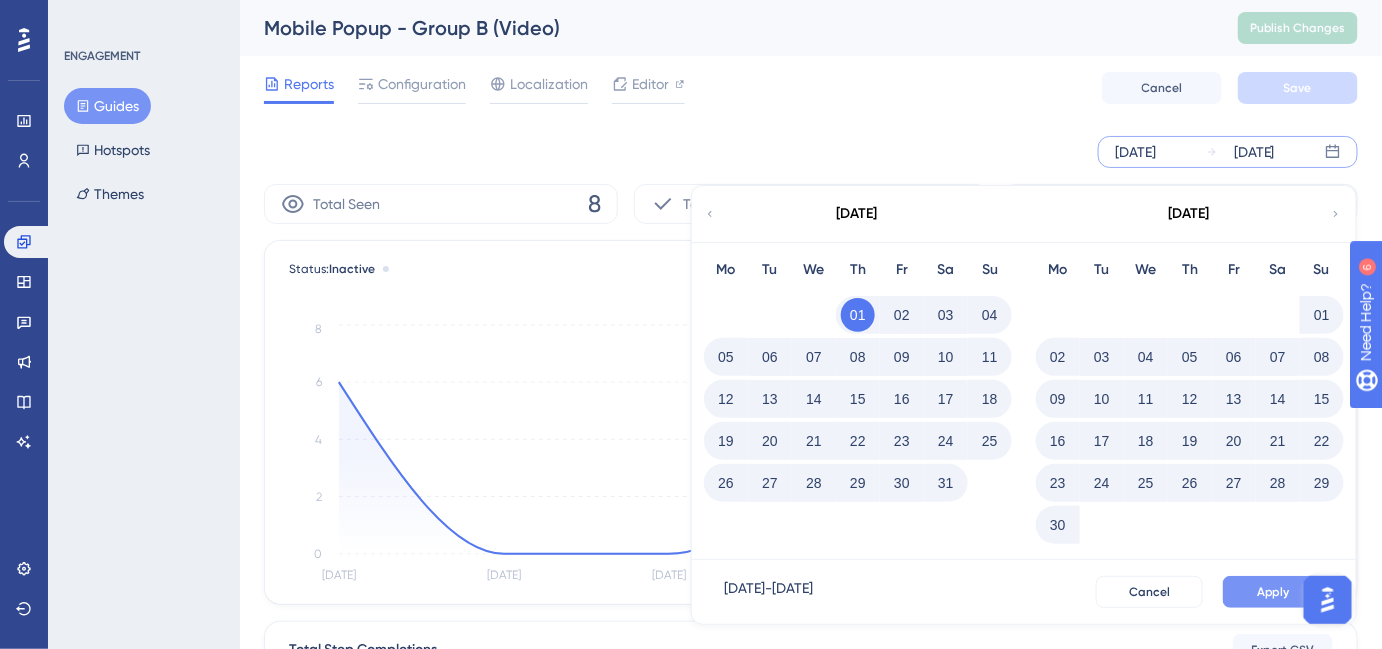 click on "Apply" at bounding box center [1273, 592] 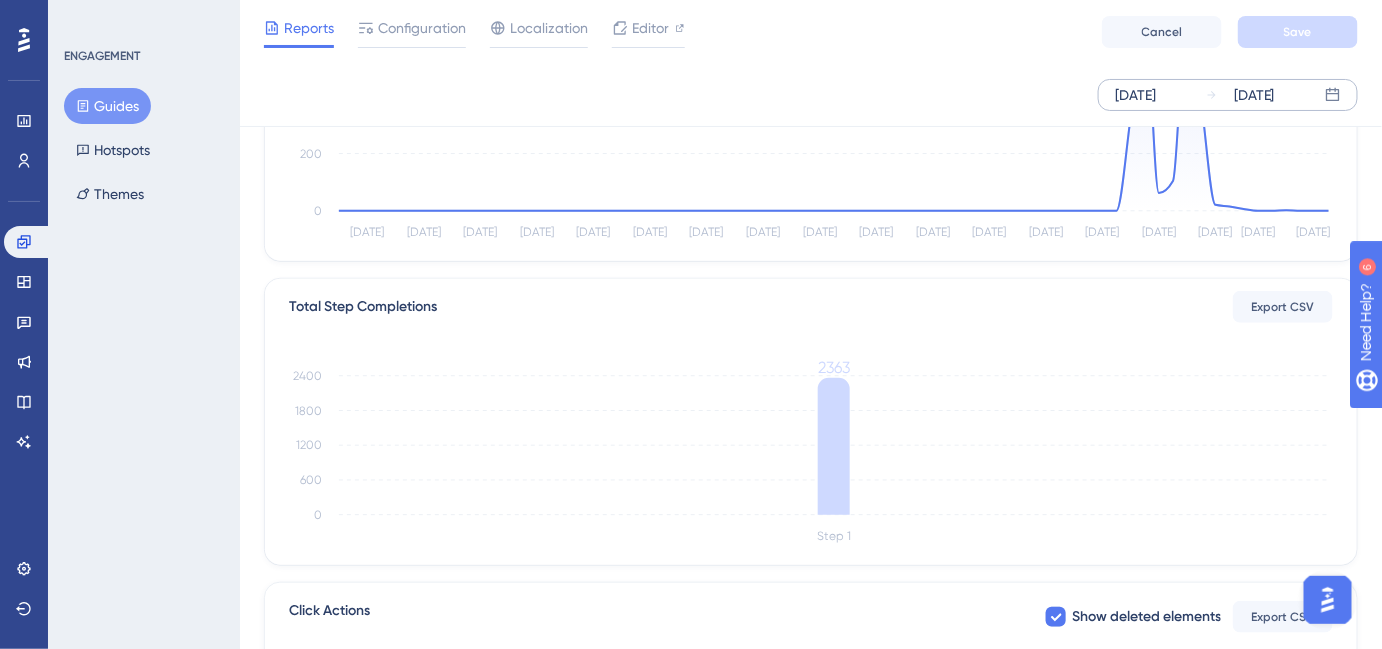 scroll, scrollTop: 0, scrollLeft: 13, axis: horizontal 